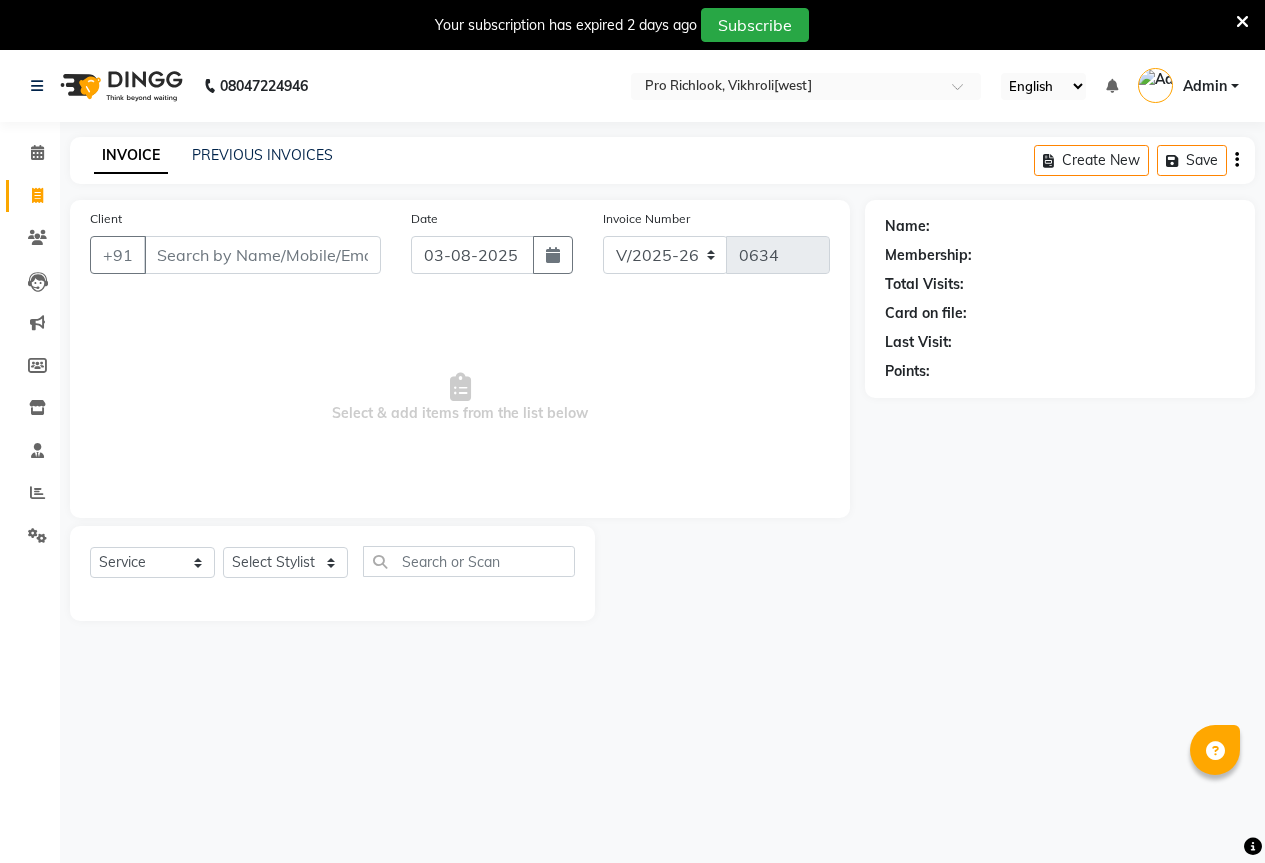 select on "6670" 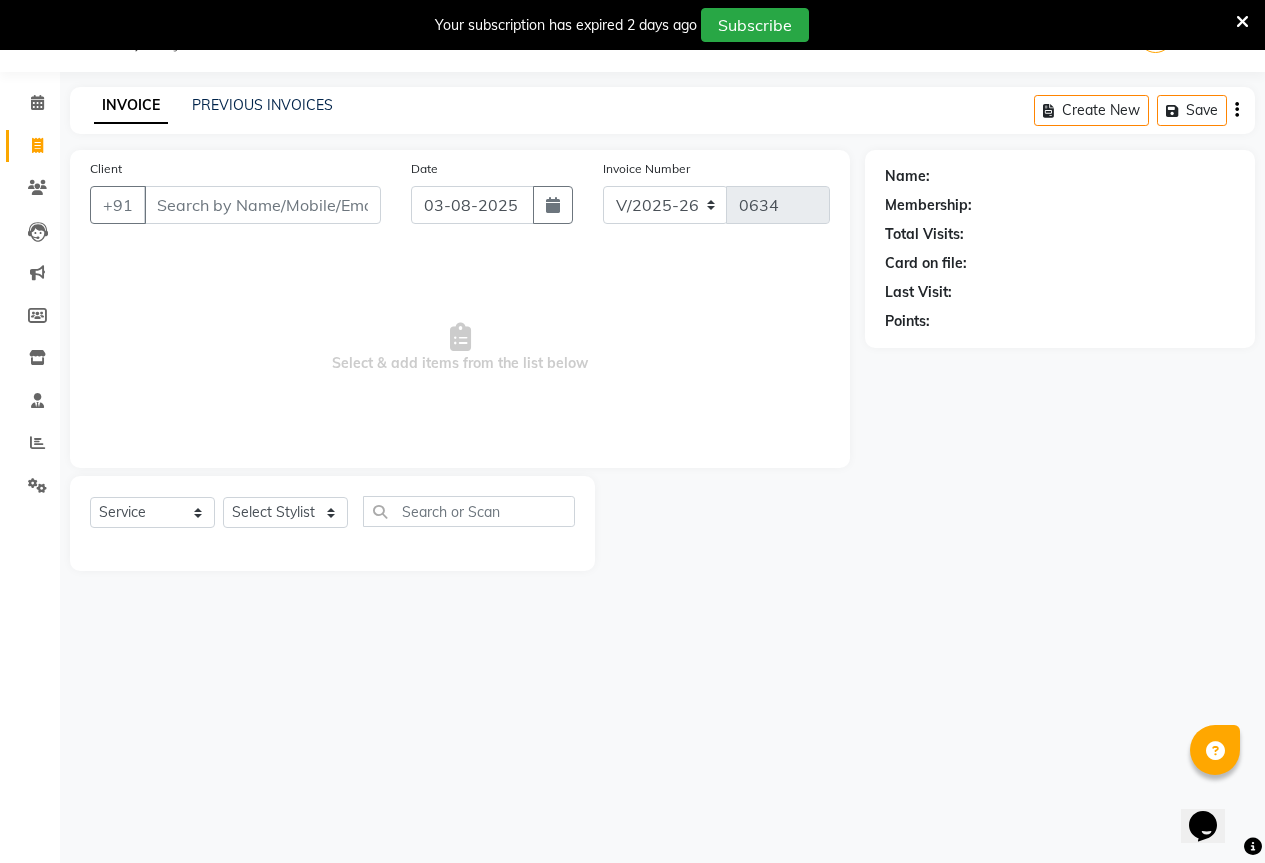 scroll, scrollTop: 0, scrollLeft: 0, axis: both 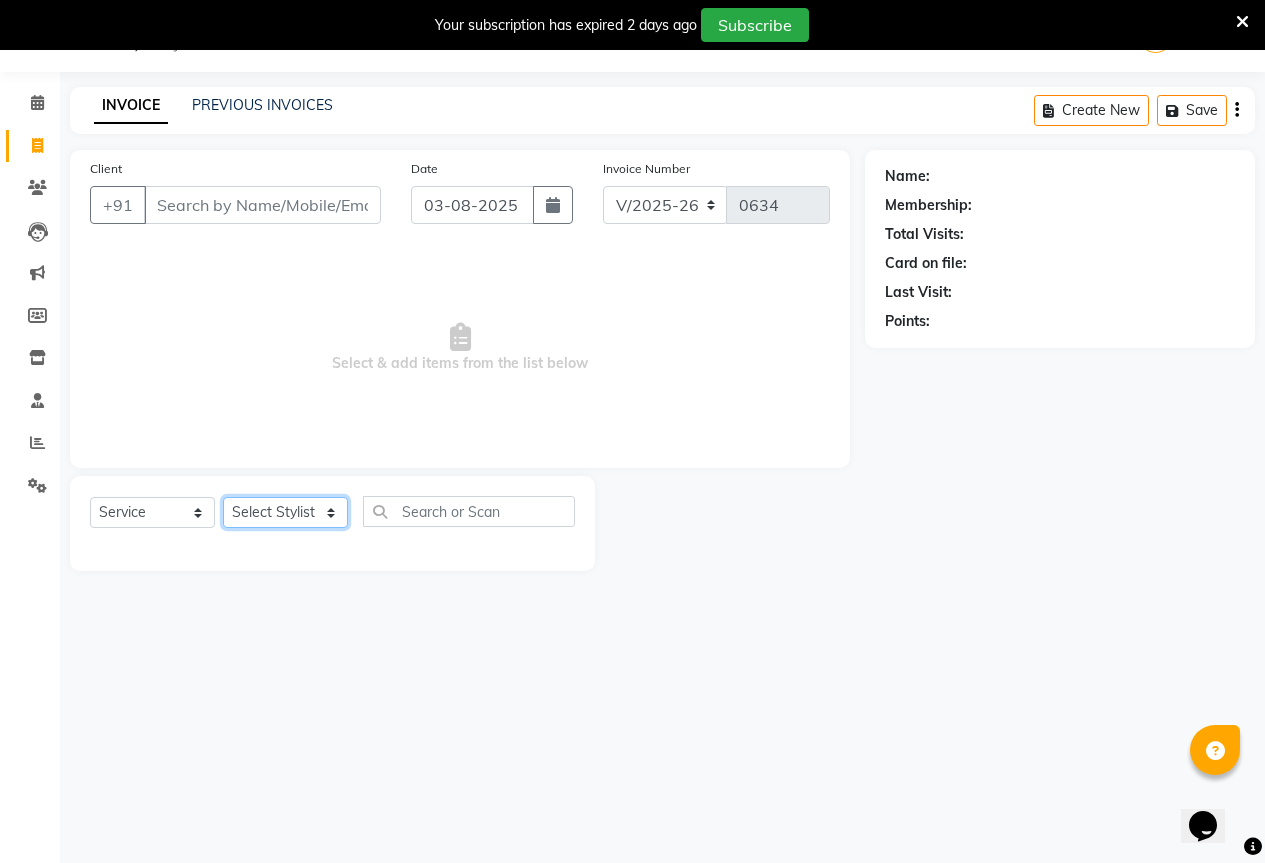 click on "Select Stylist [FIRST] [LAST], [FIRST] [LAST], [FIRST] [TITLE], [FIRST] [LAST], [FIRST] [LAST]" 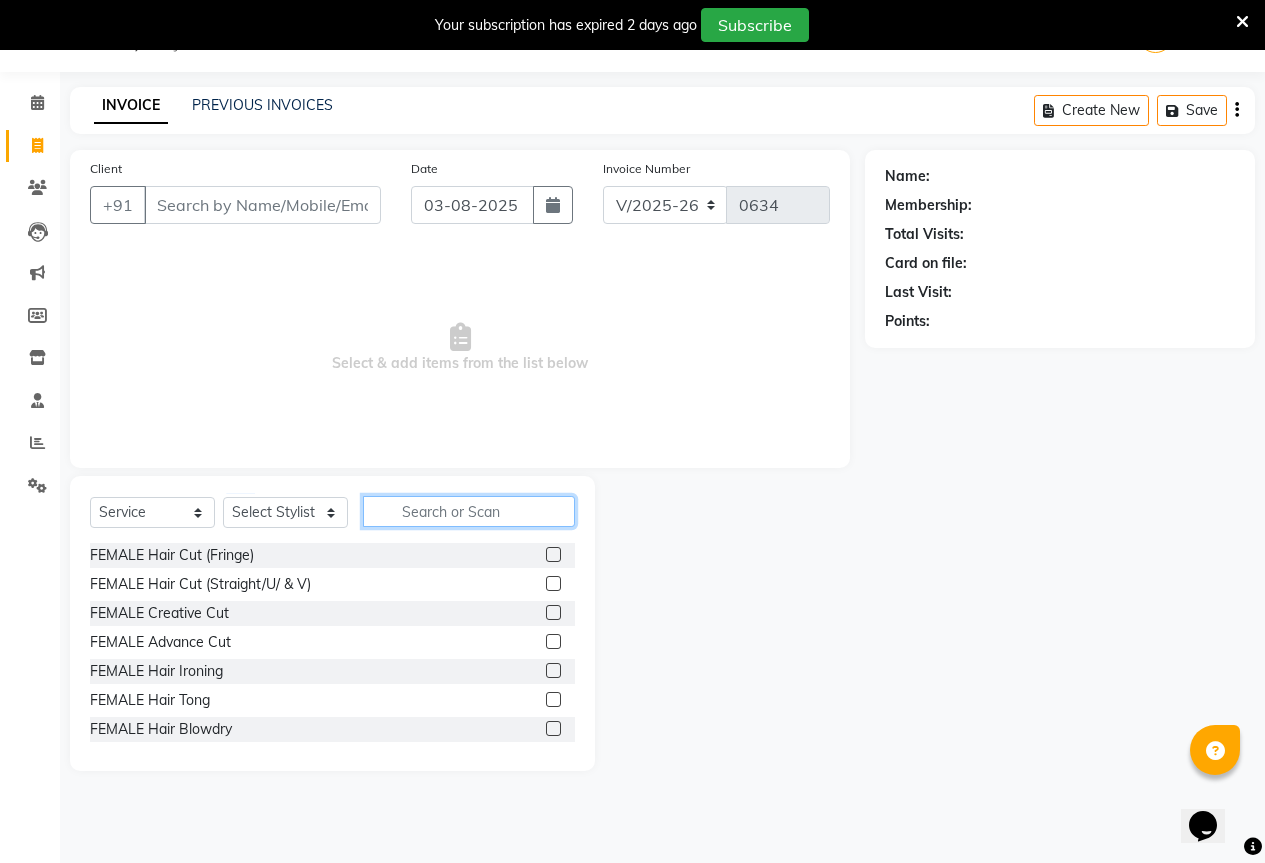 click 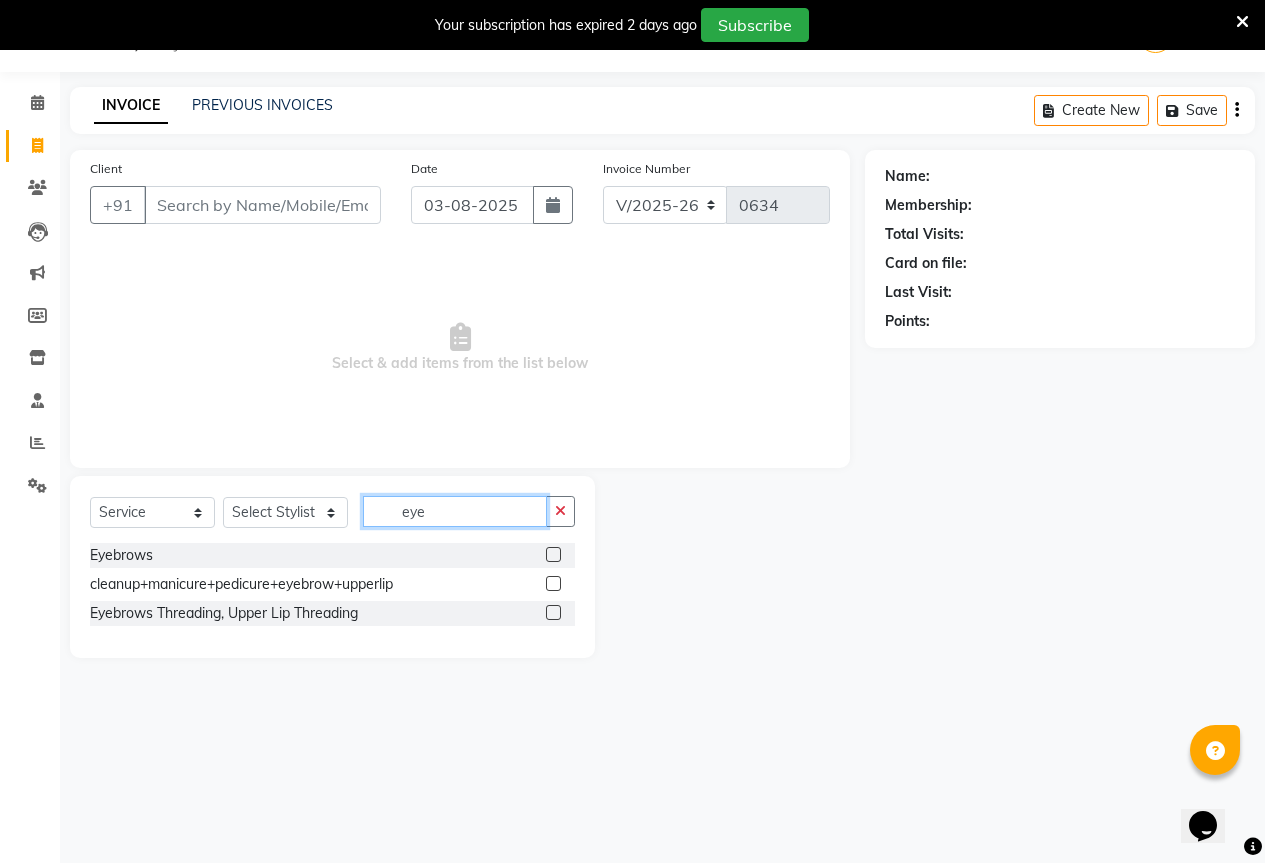 type on "eye" 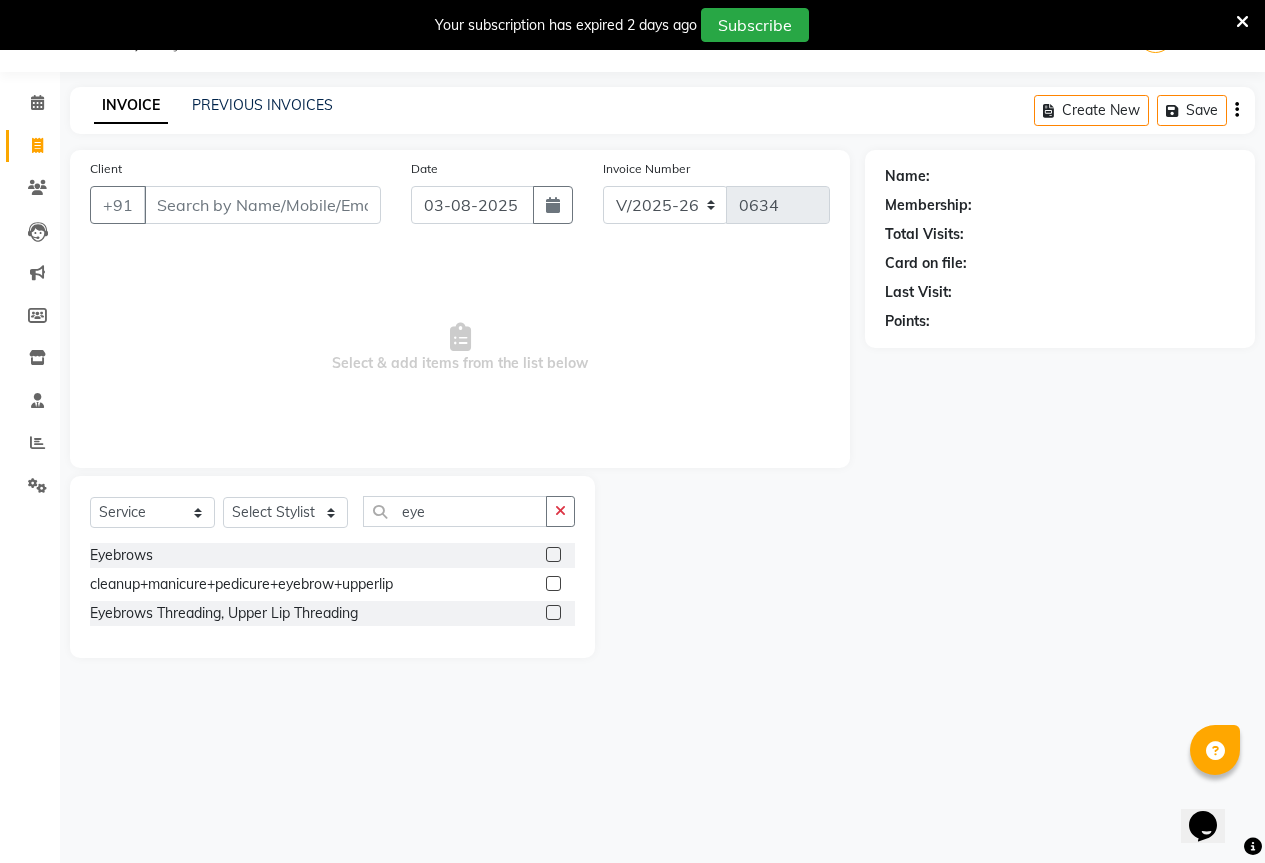 click 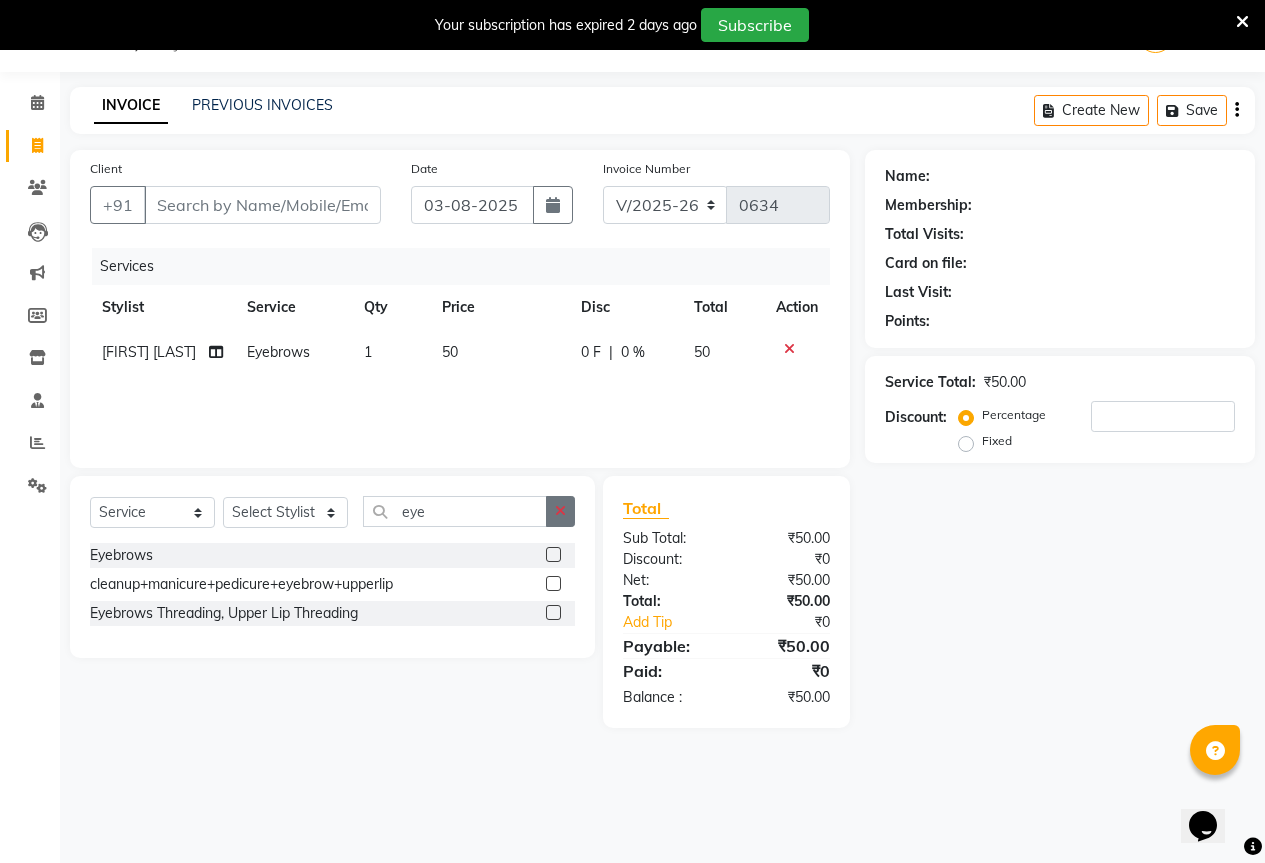 checkbox on "false" 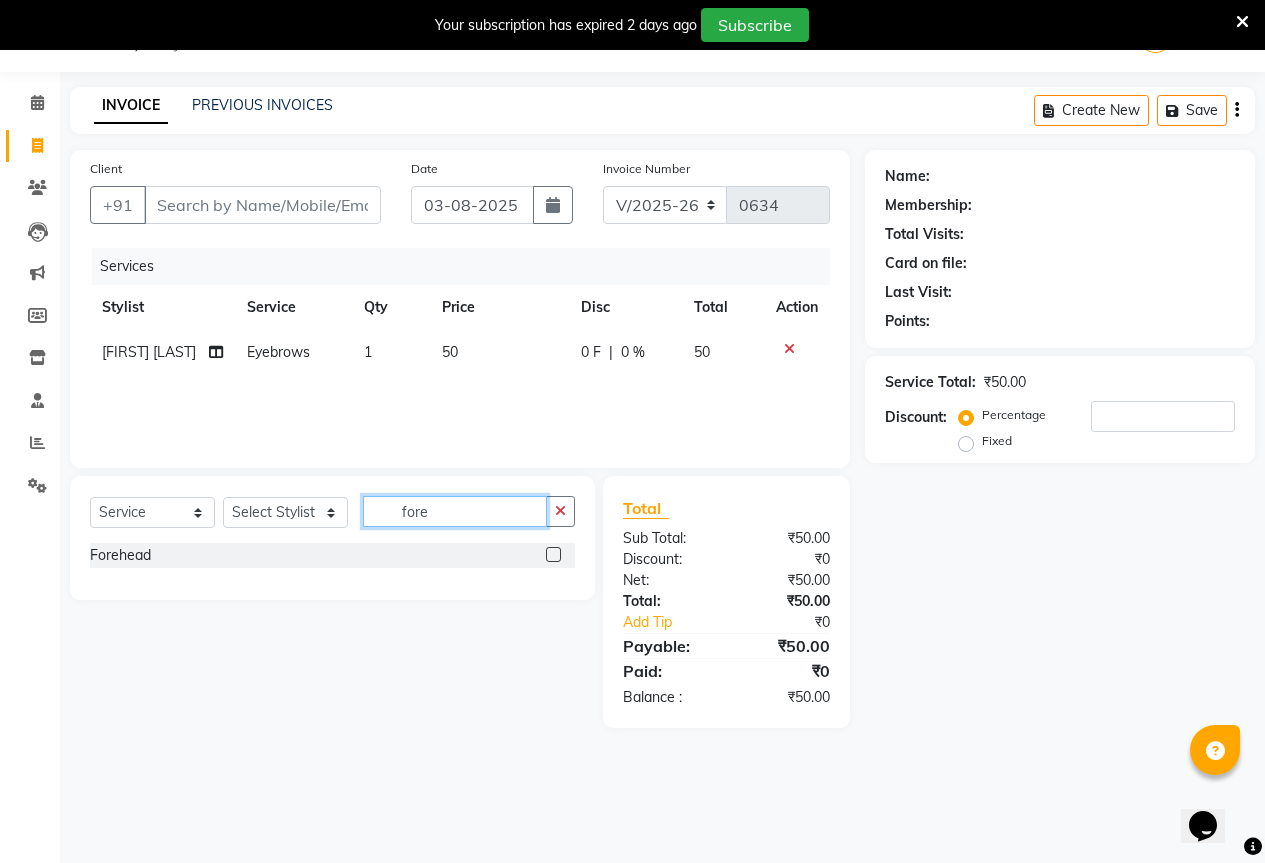 type on "fore" 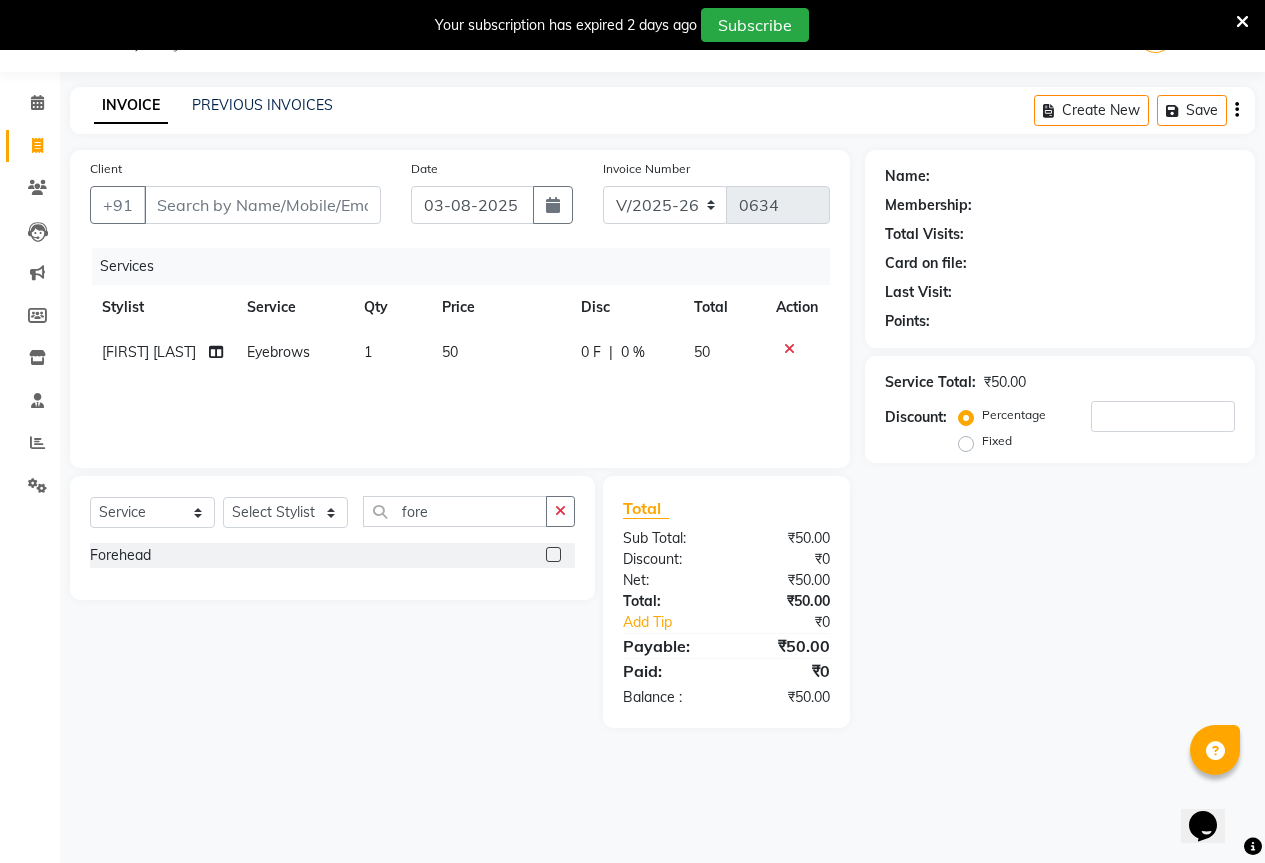 click 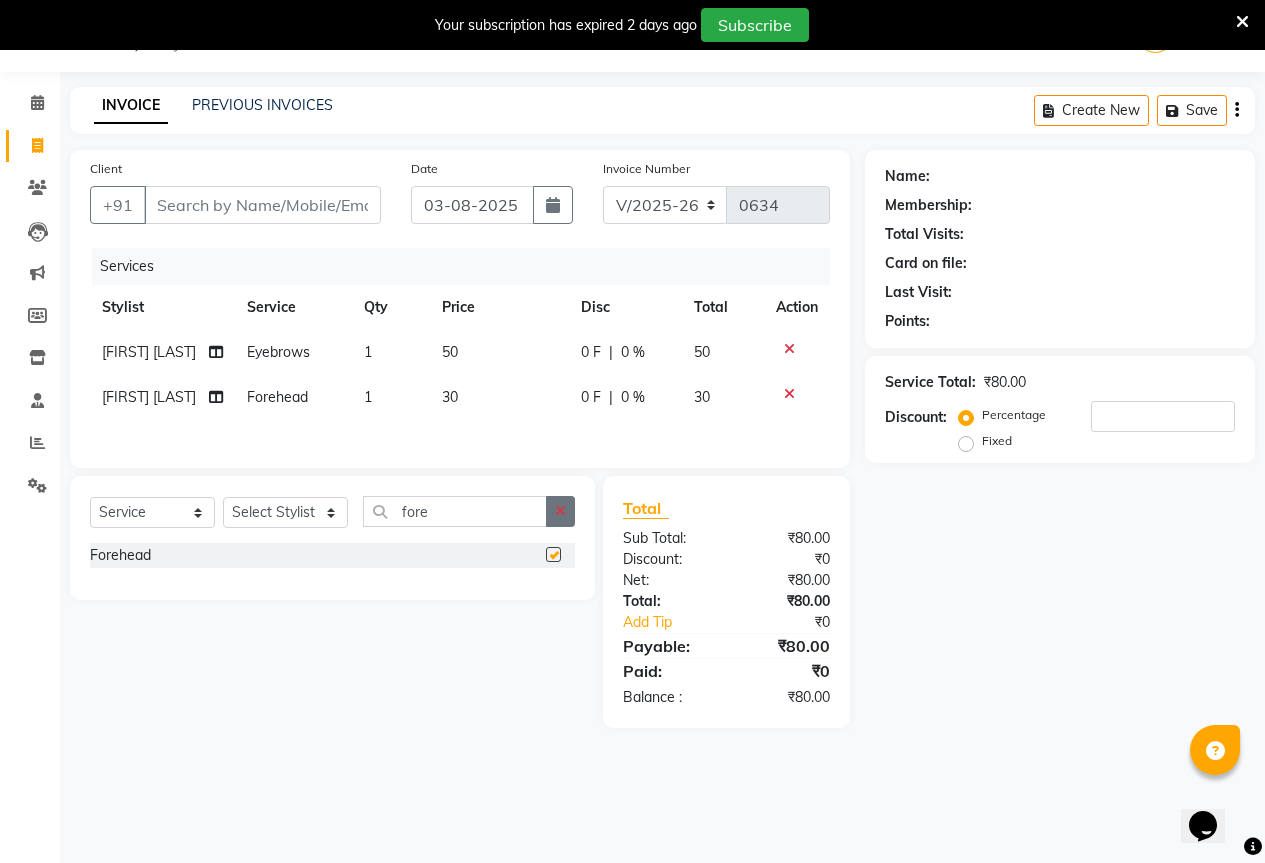 click 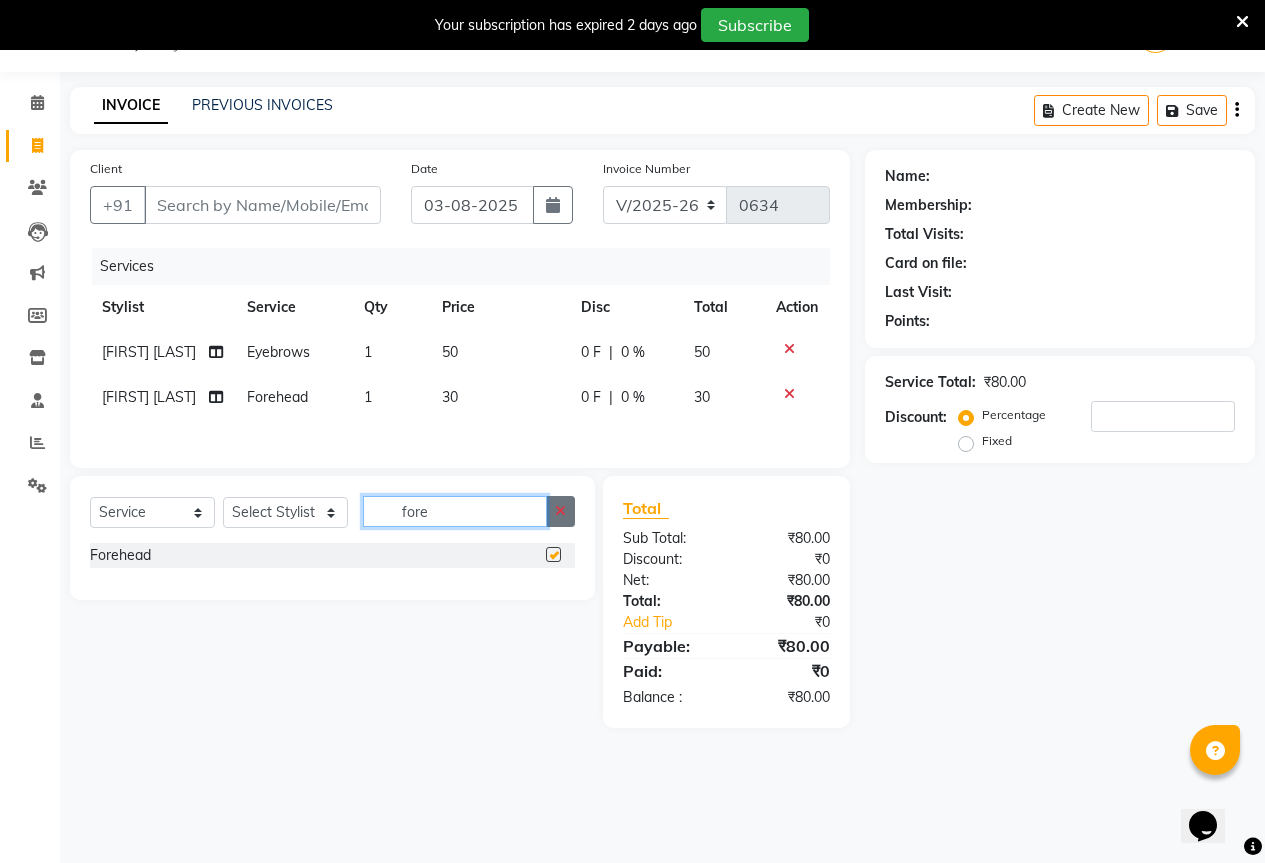 type 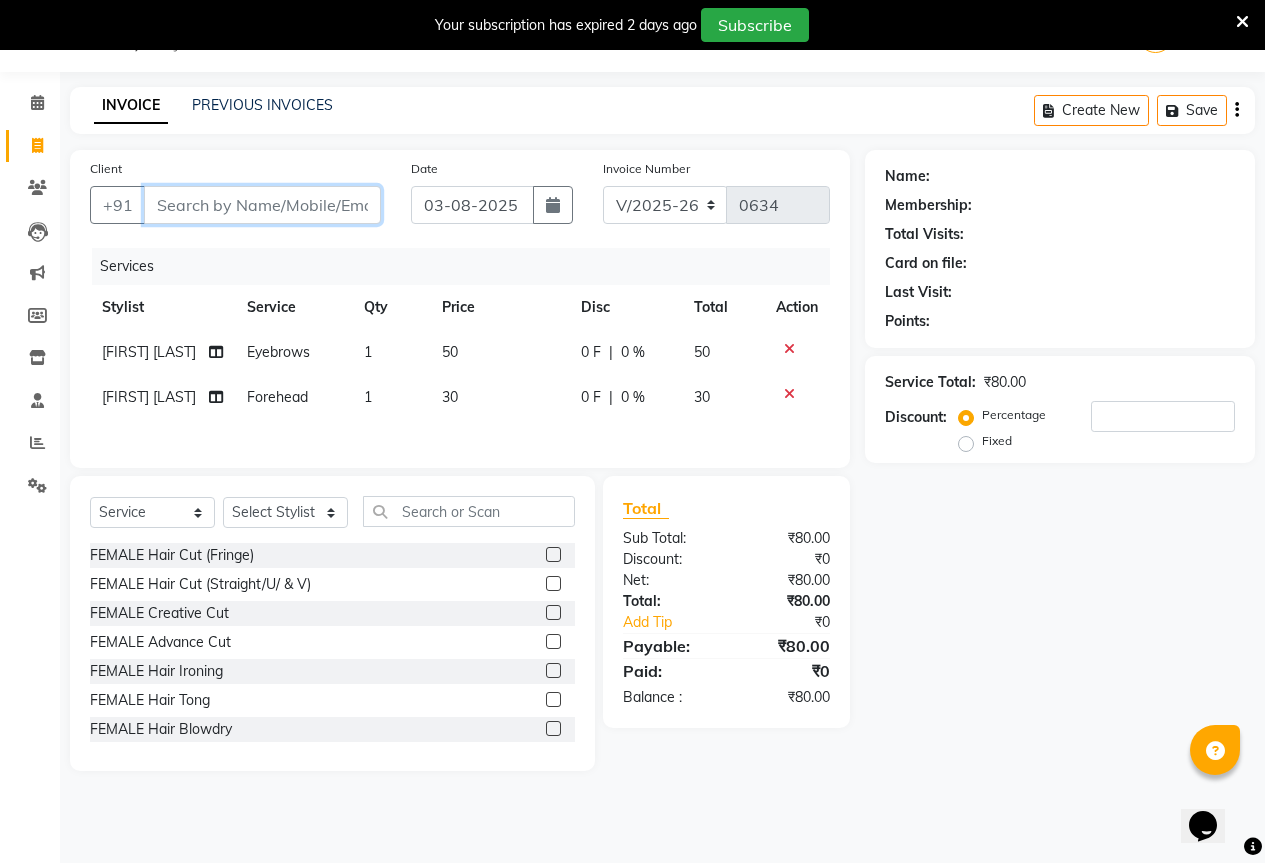 click on "Client" at bounding box center [262, 205] 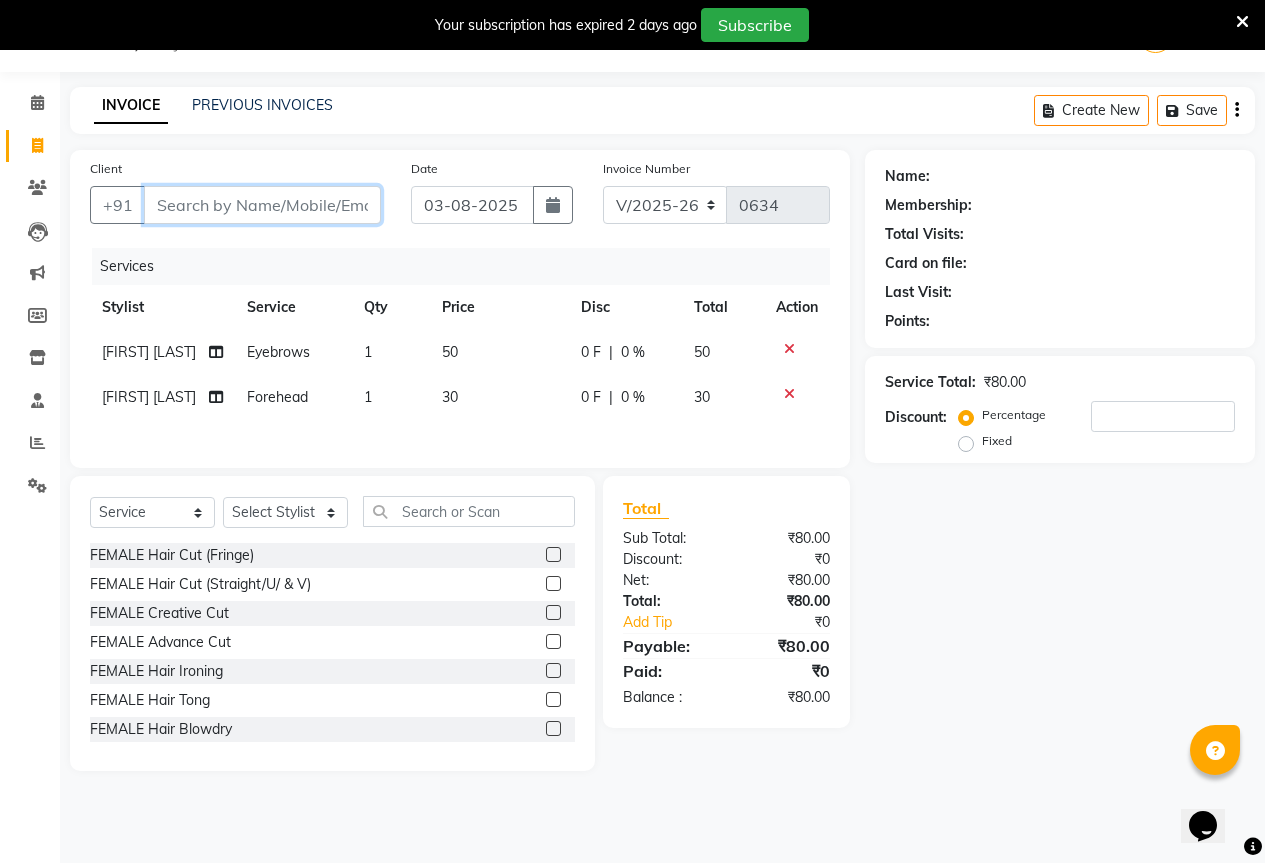 click on "Client" at bounding box center (262, 205) 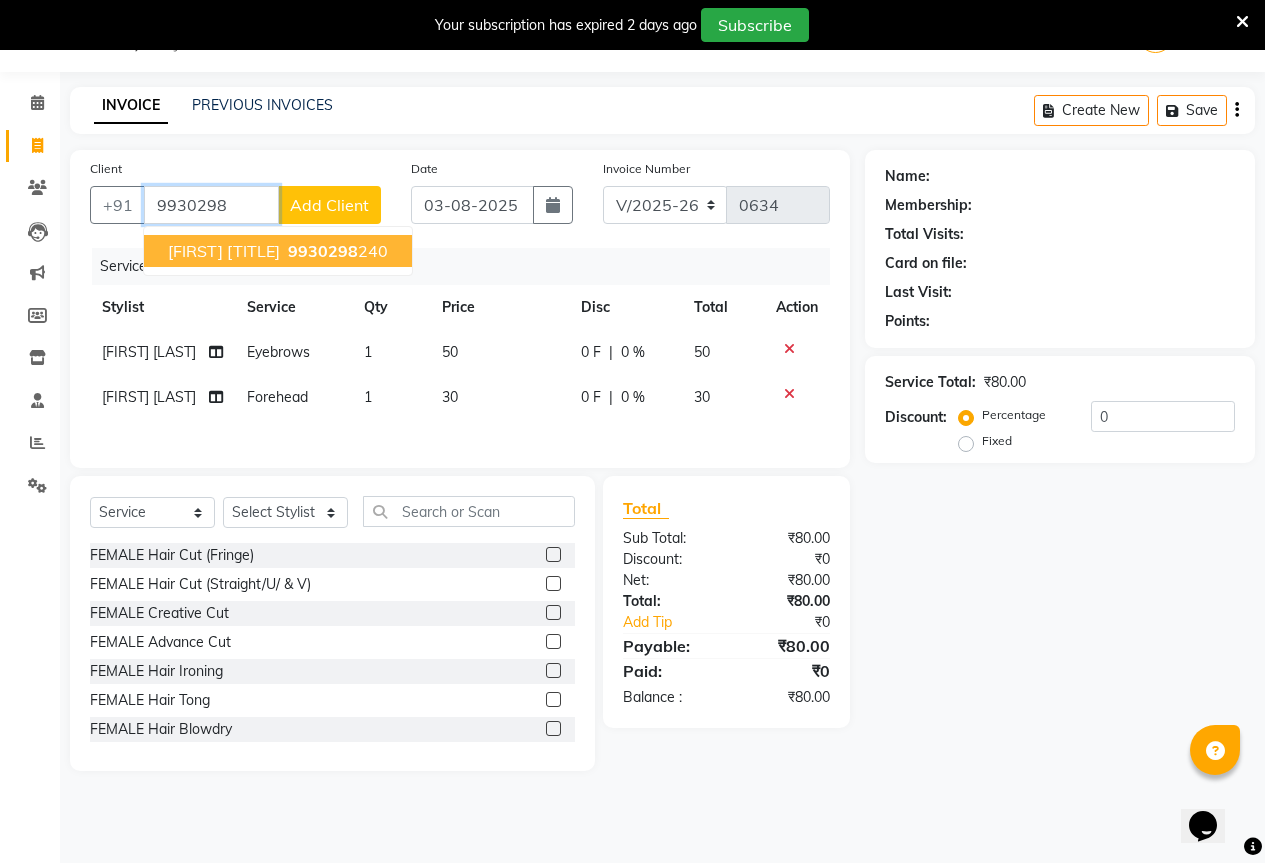 click on "9930298" at bounding box center (323, 251) 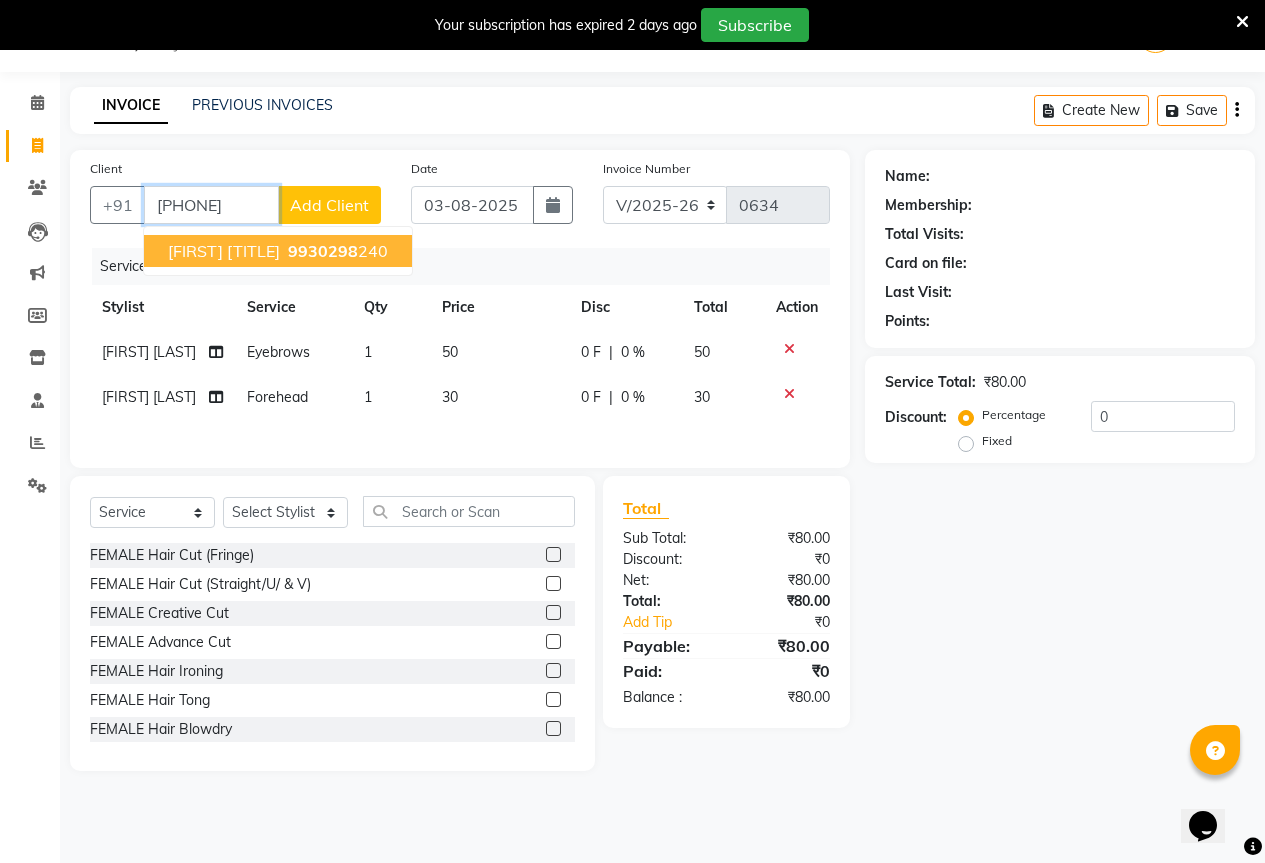 type on "[PHONE]" 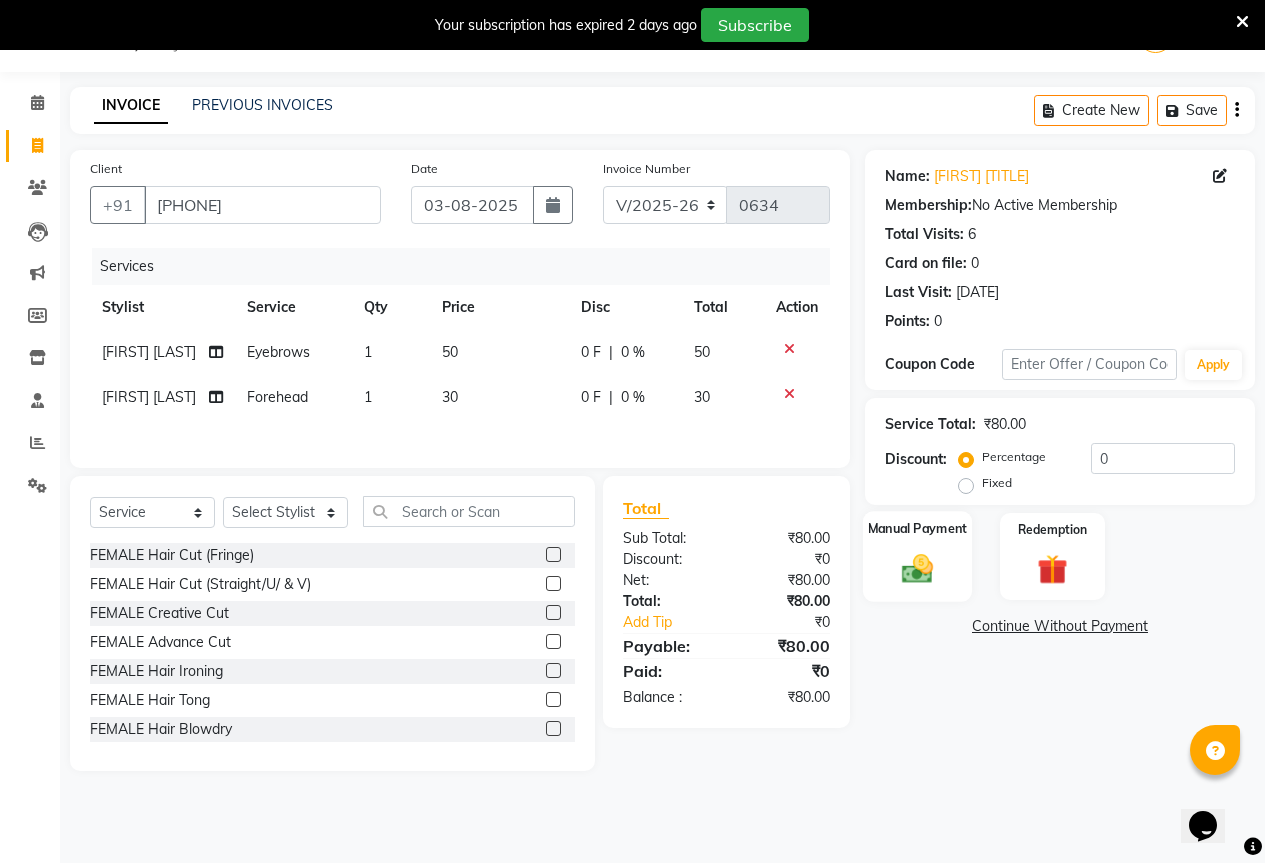 click 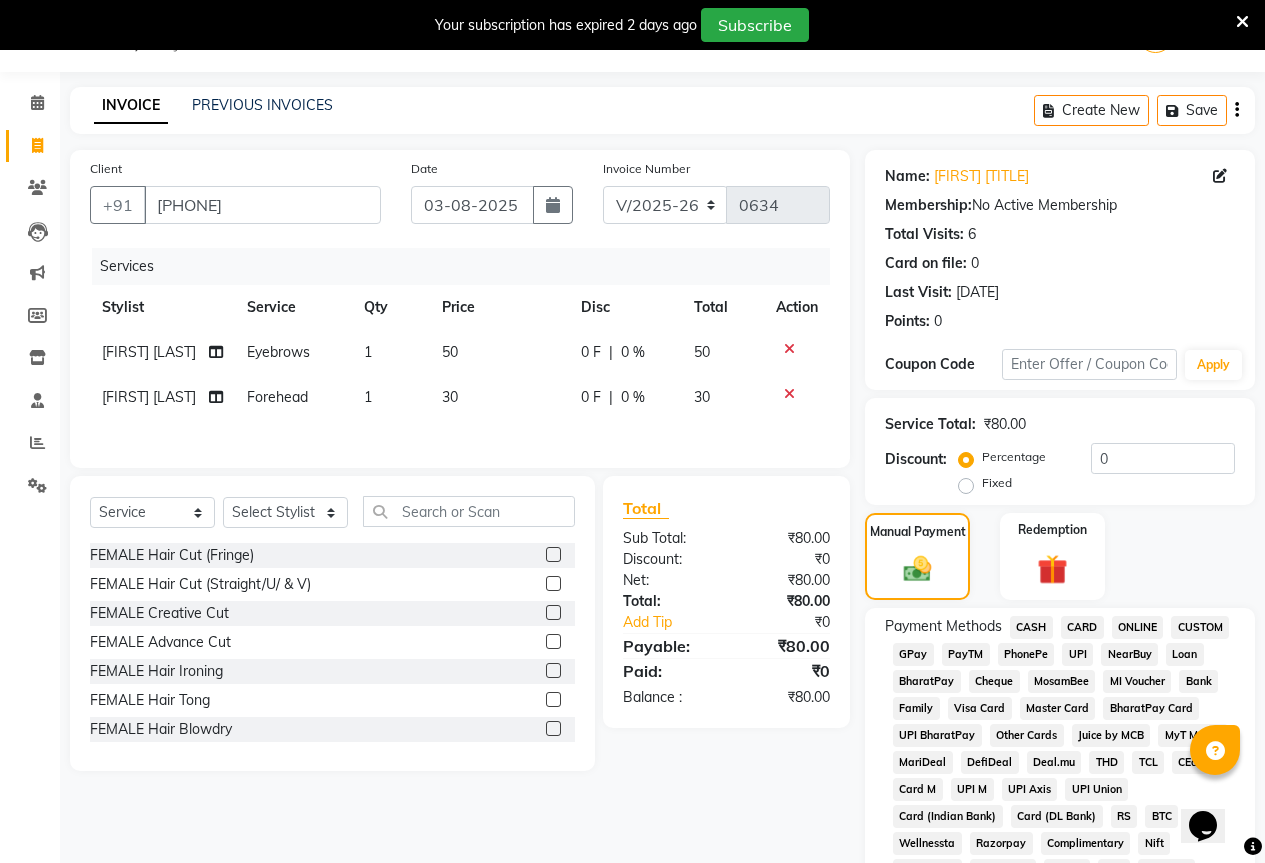 click on "GPay" 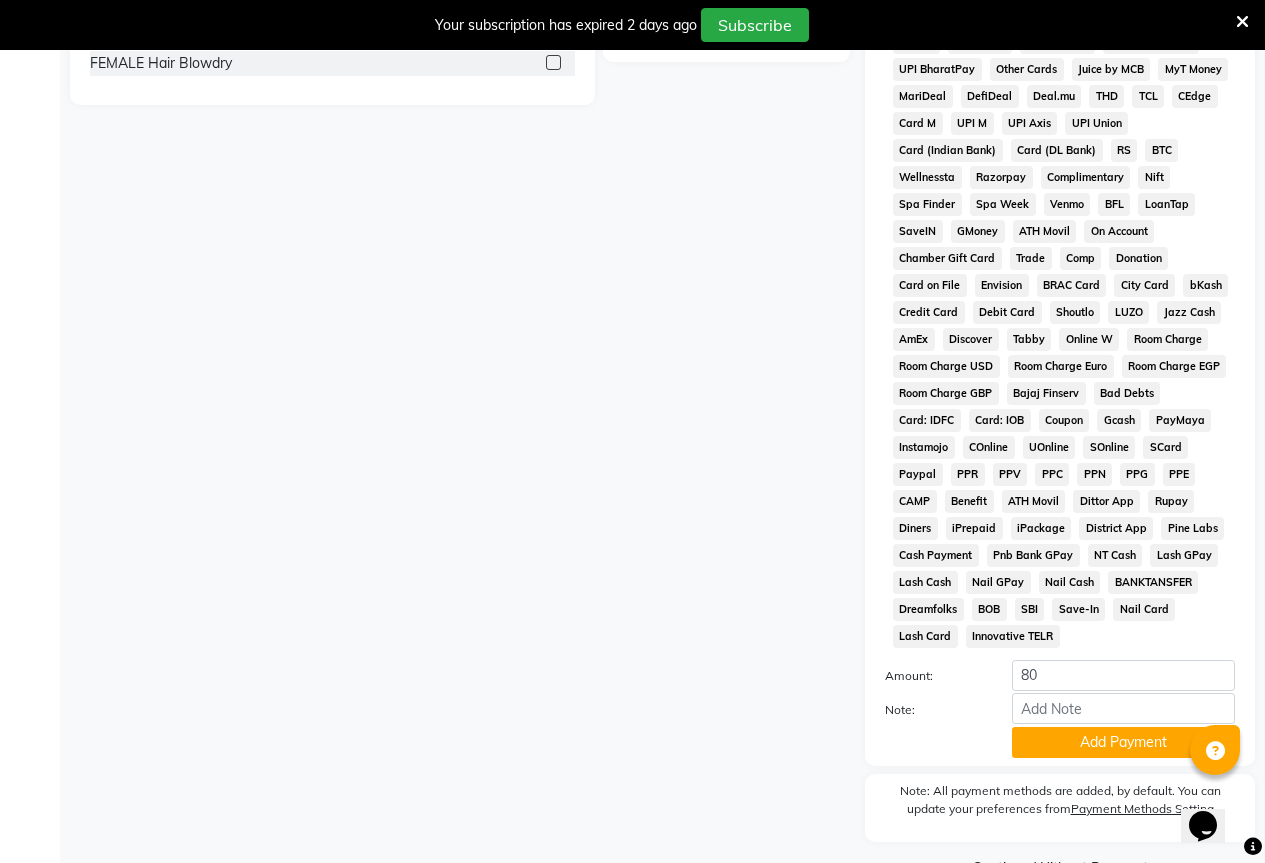 scroll, scrollTop: 766, scrollLeft: 0, axis: vertical 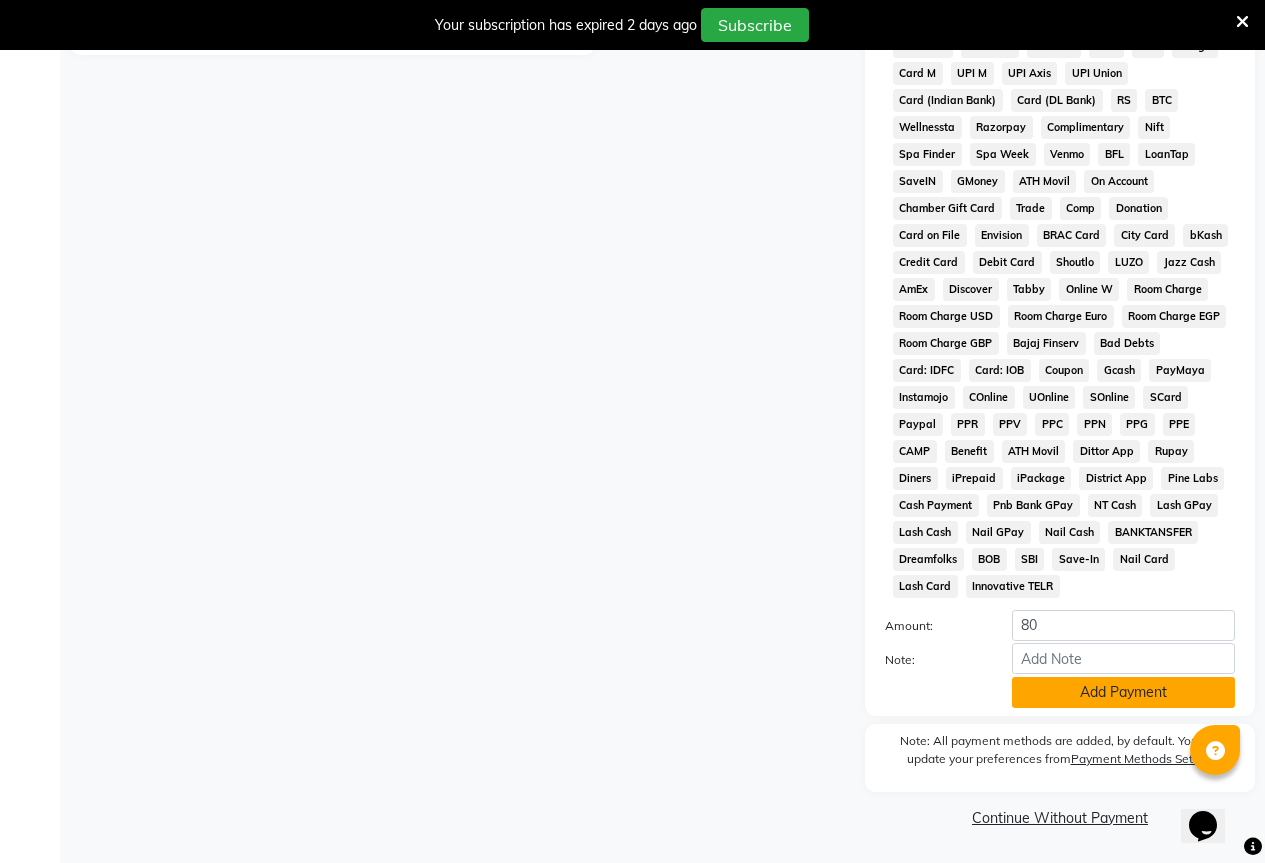 click on "Add Payment" 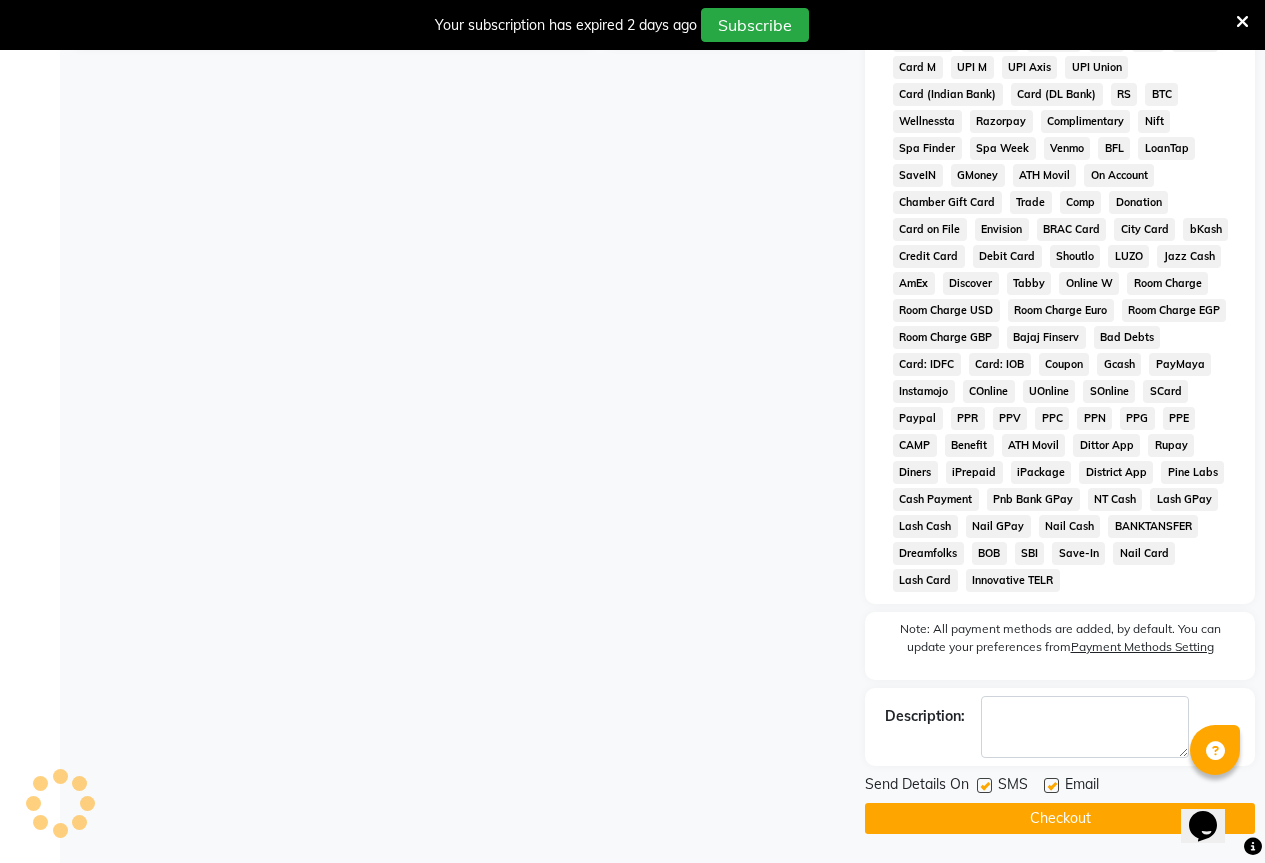 scroll, scrollTop: 773, scrollLeft: 0, axis: vertical 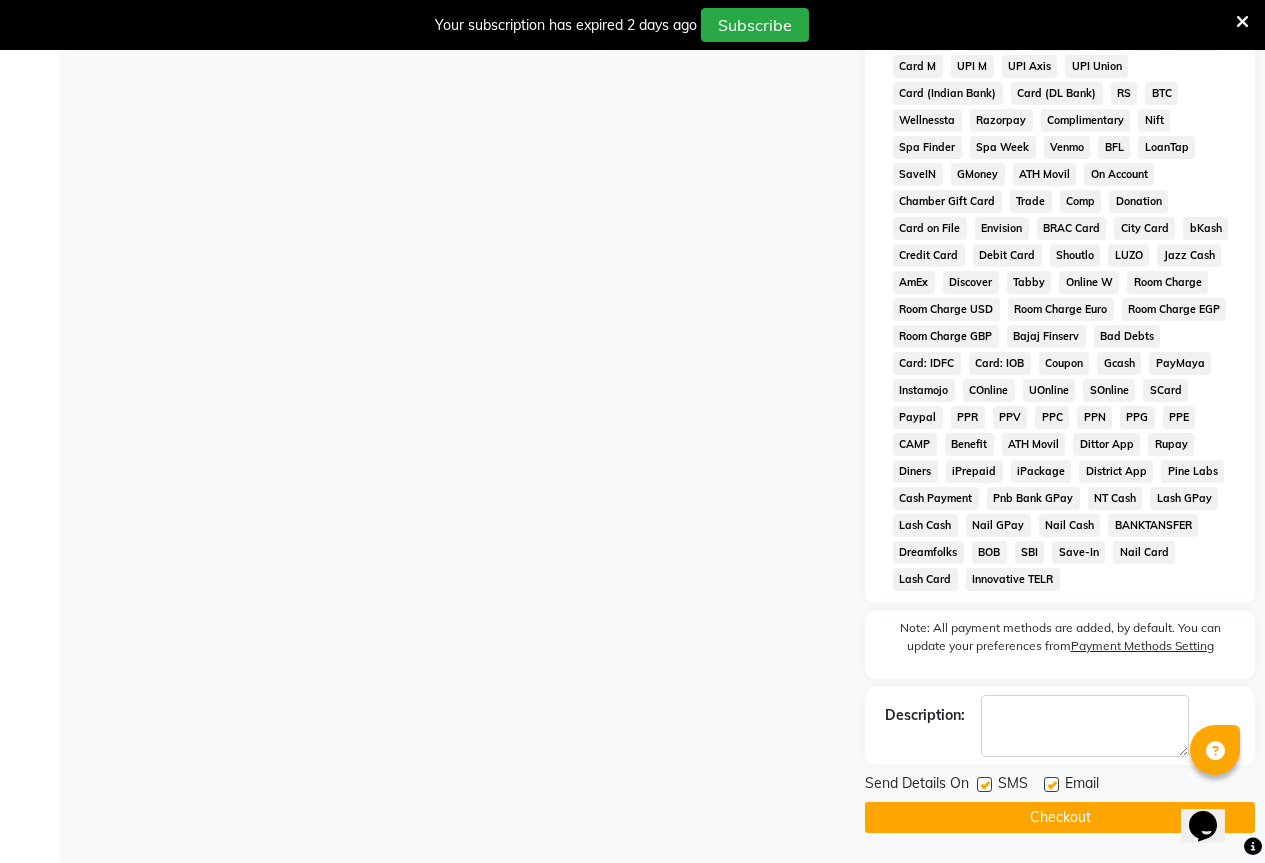 click on "Checkout" 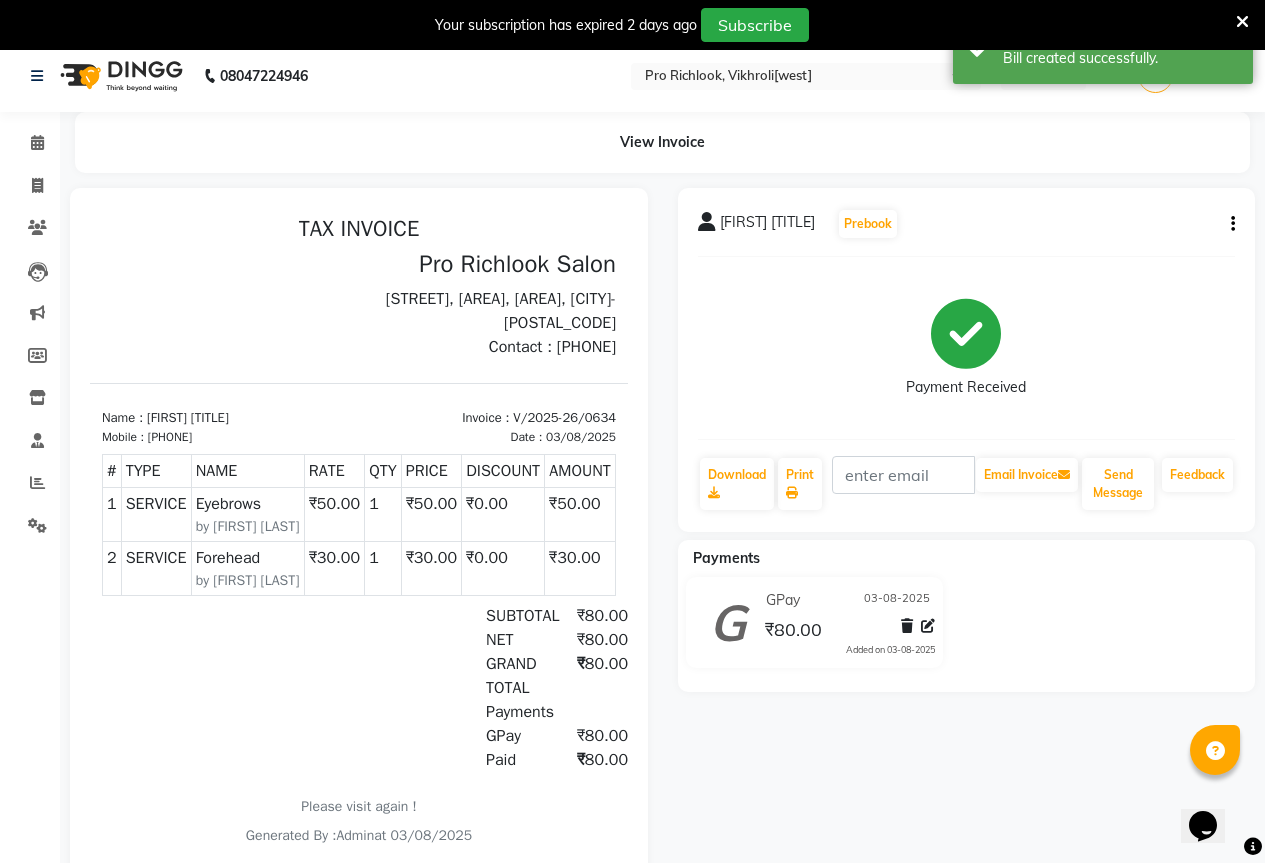 scroll, scrollTop: 0, scrollLeft: 0, axis: both 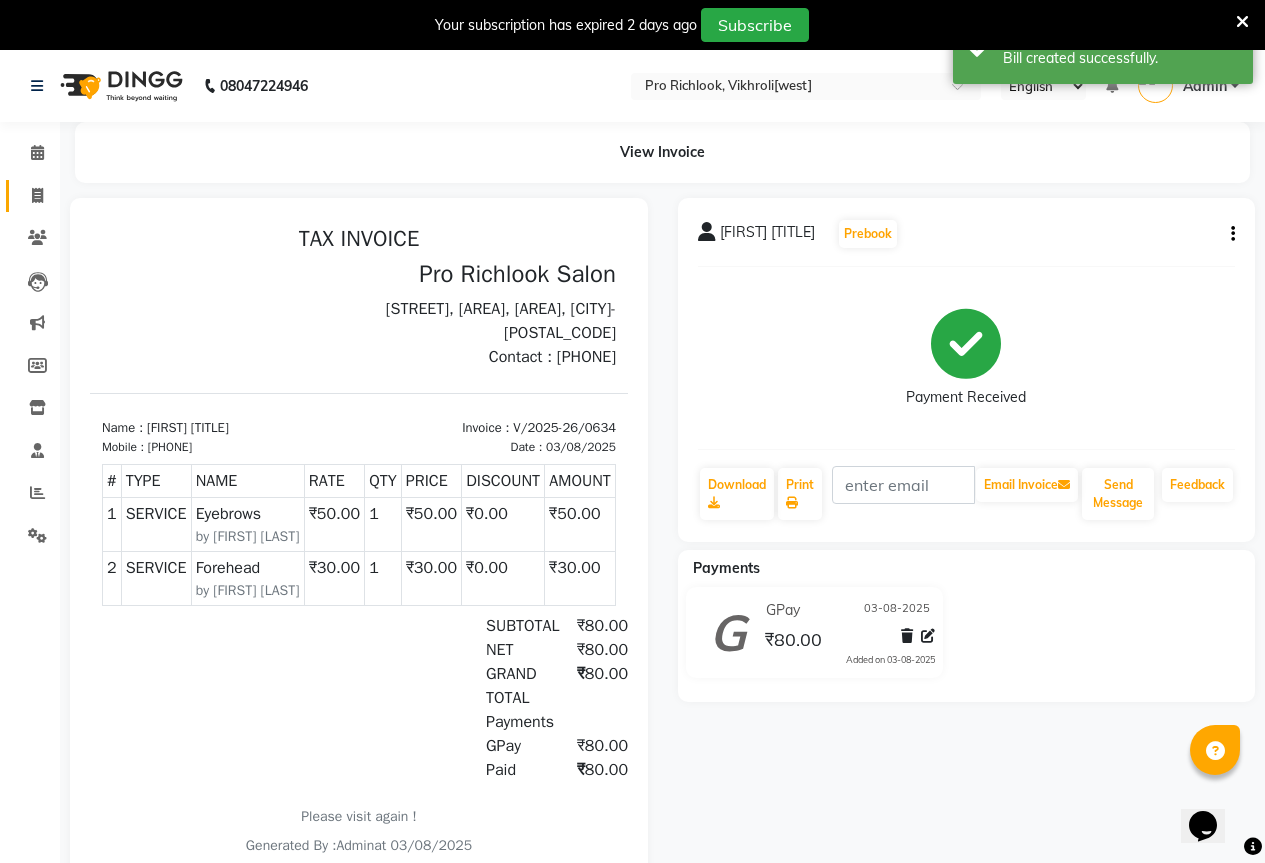 click on "Invoice" 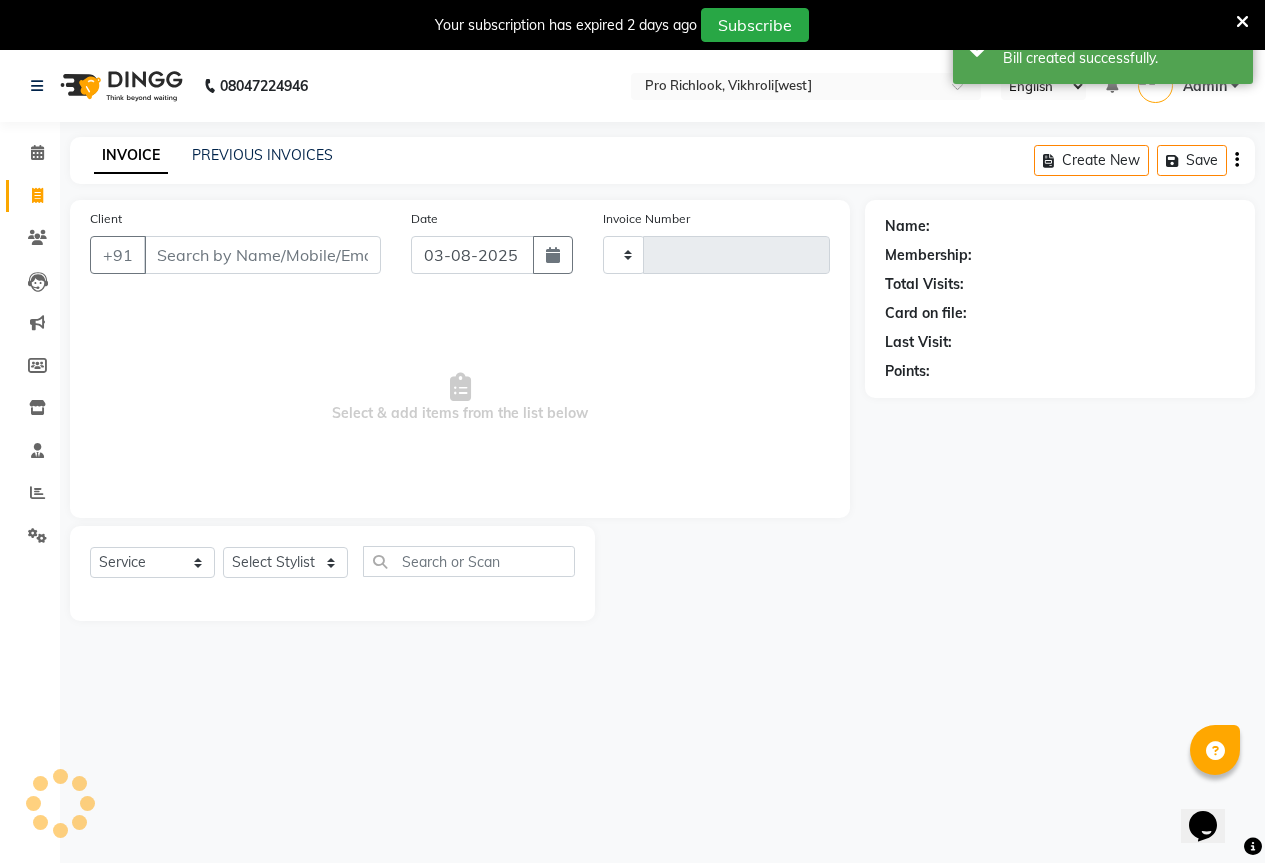 scroll, scrollTop: 50, scrollLeft: 0, axis: vertical 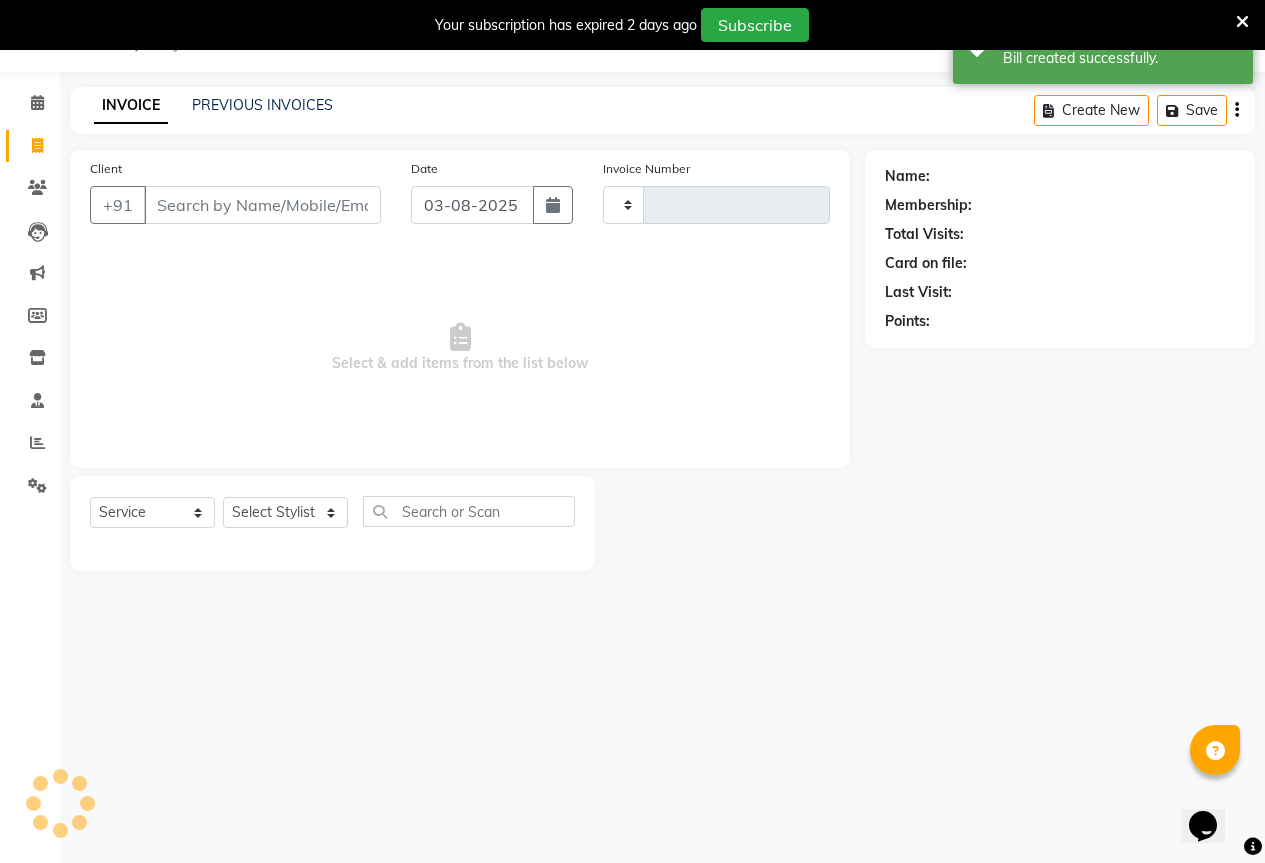 type on "0635" 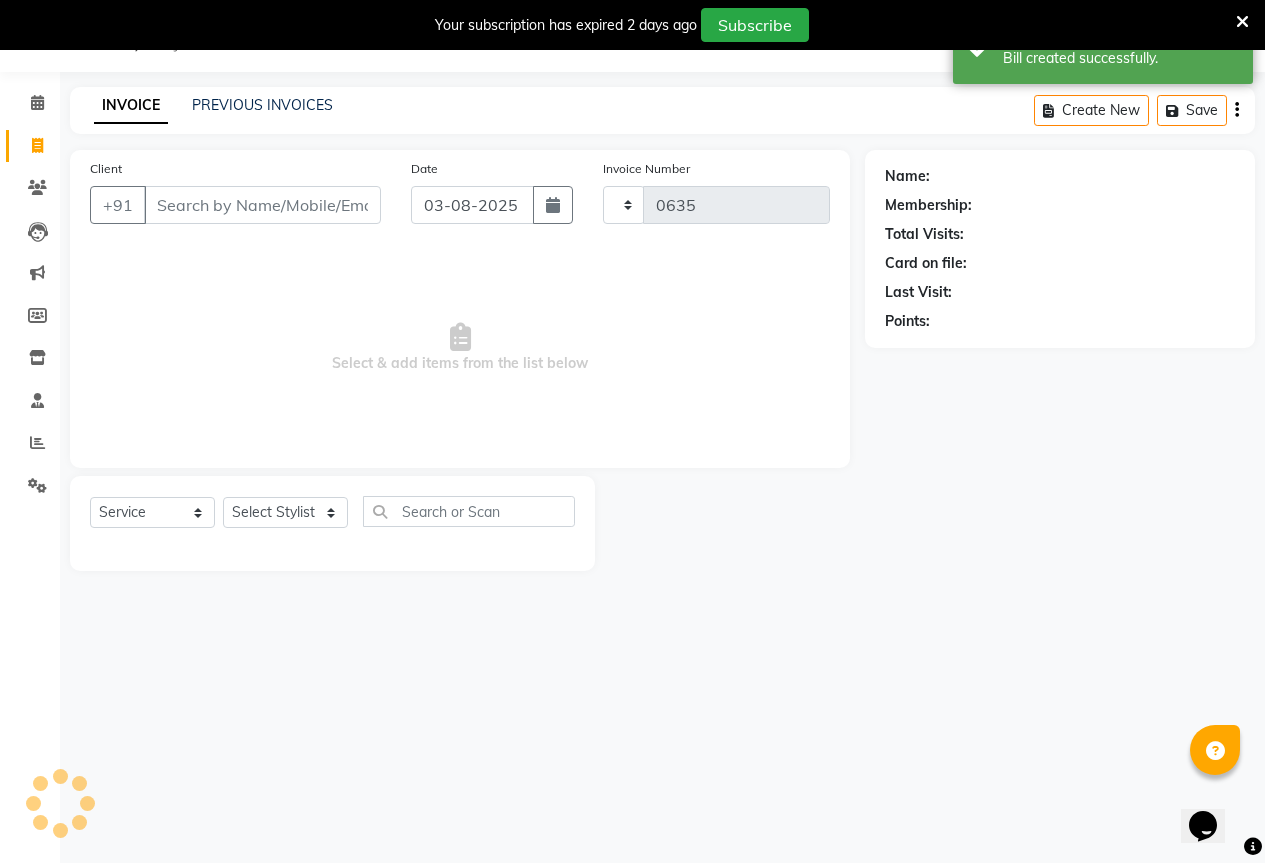 select on "6670" 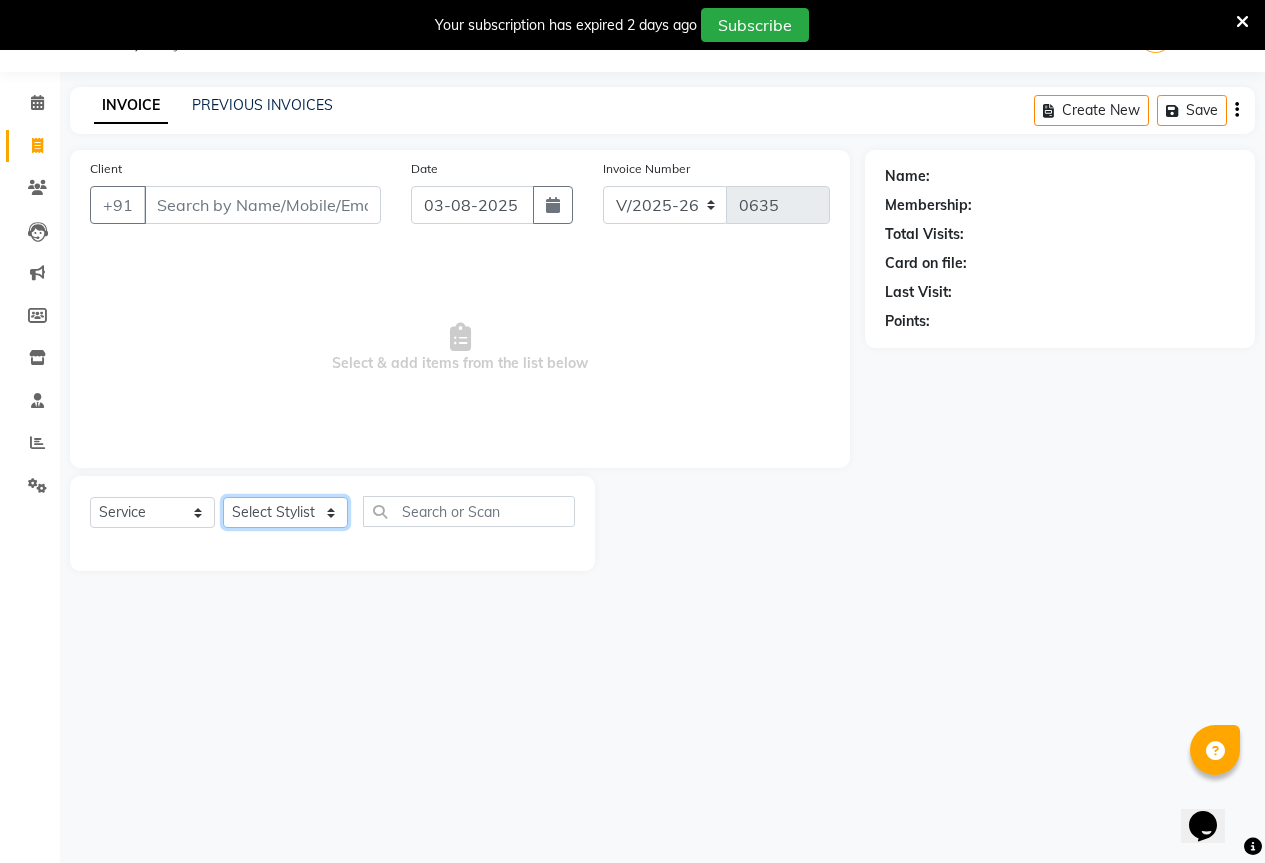 click on "Select Stylist [FIRST] [LAST], [FIRST] [LAST], [FIRST] [TITLE], [FIRST] [LAST], [FIRST] [LAST]" 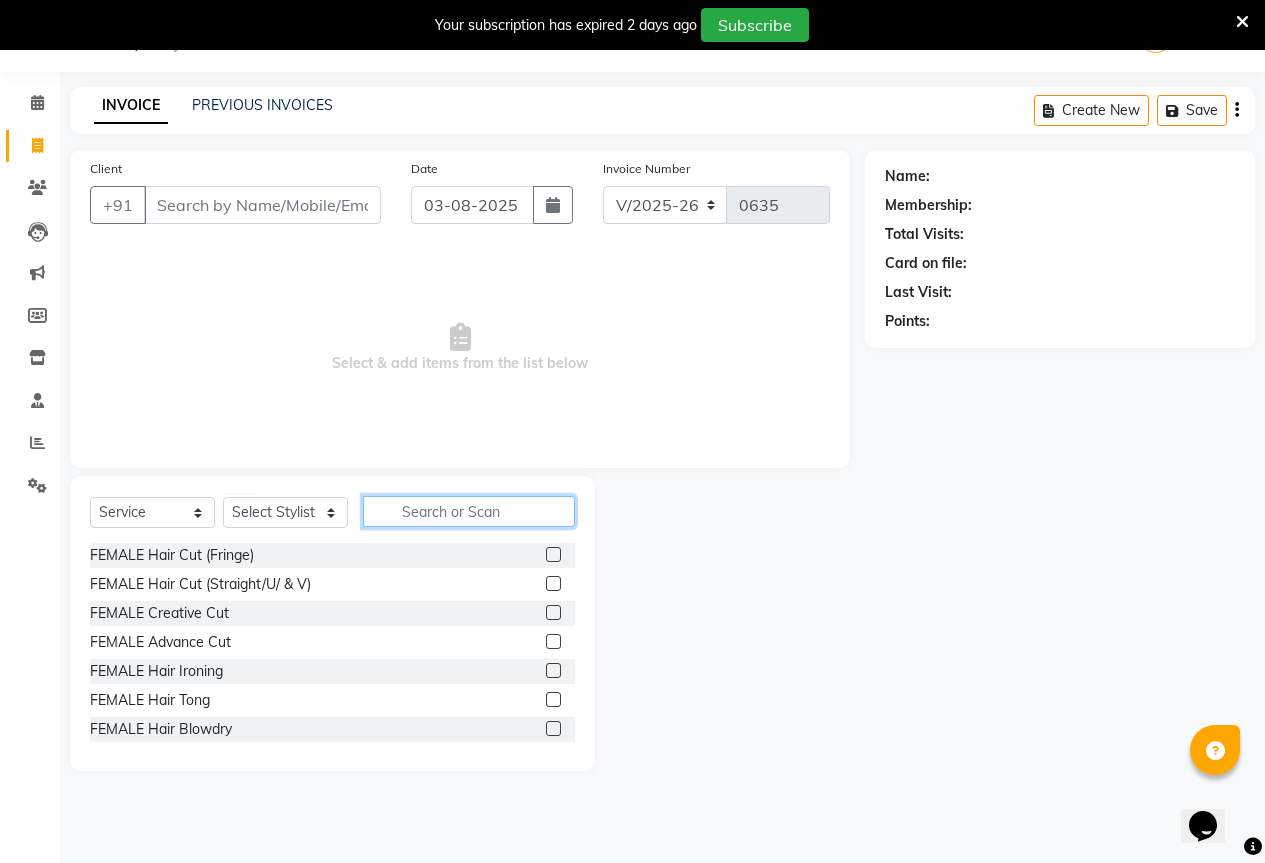 click 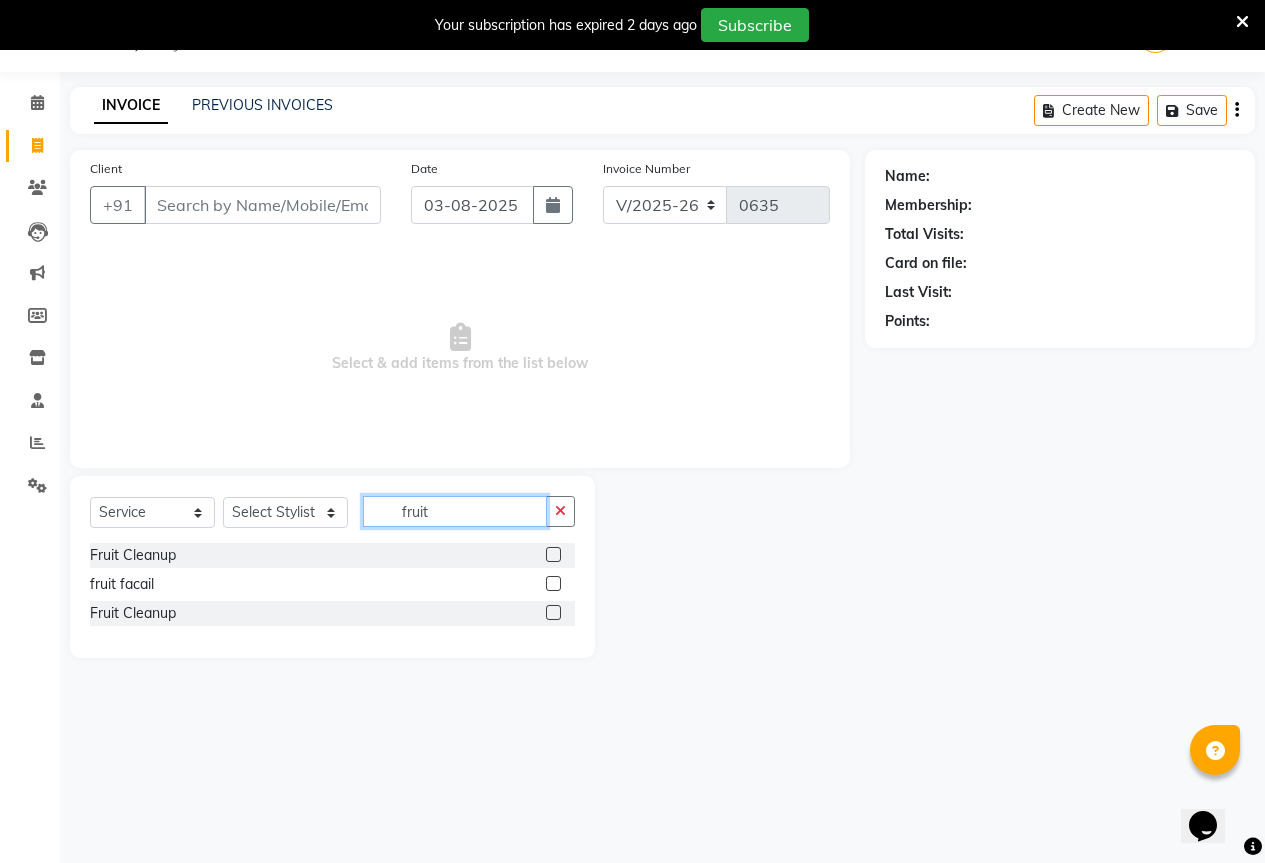 type on "fruit" 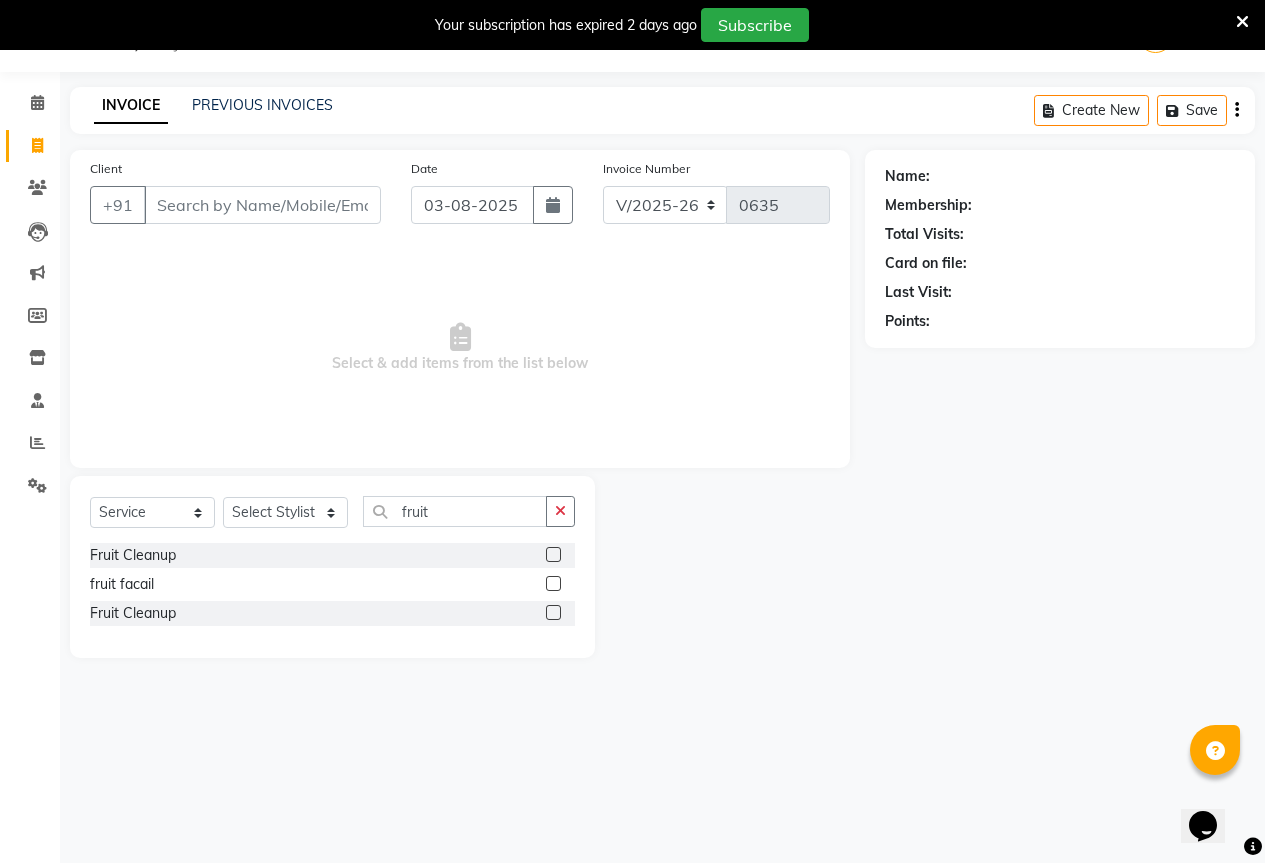 click 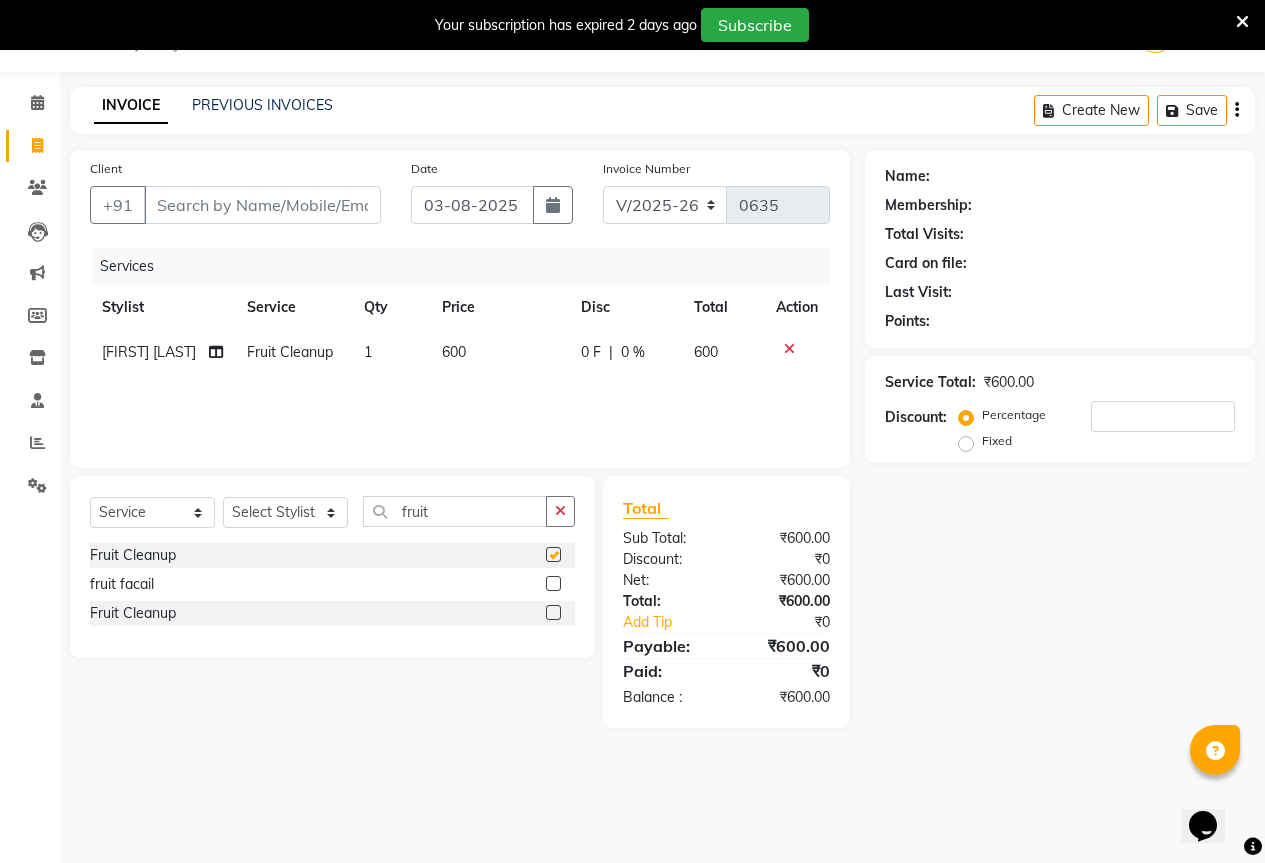 checkbox on "false" 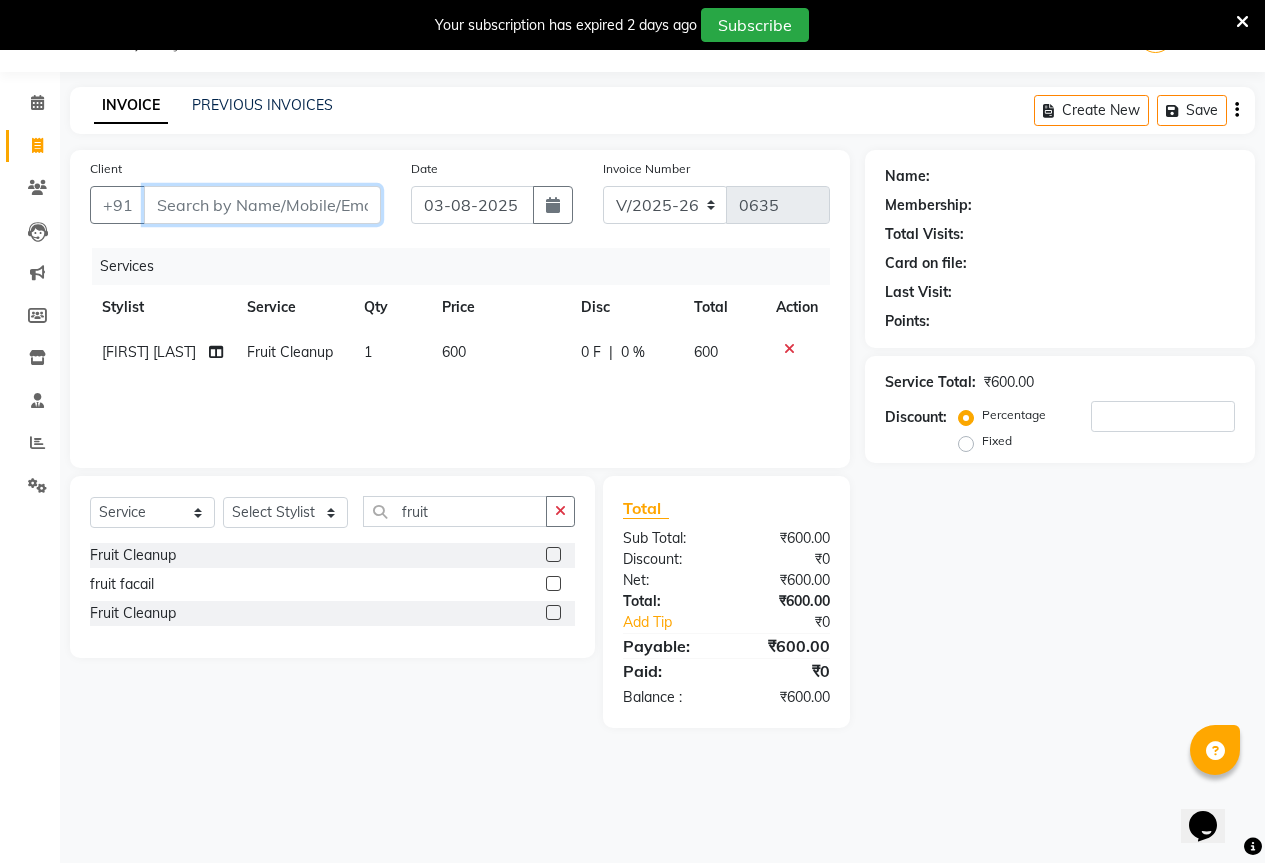 click on "Client" at bounding box center [262, 205] 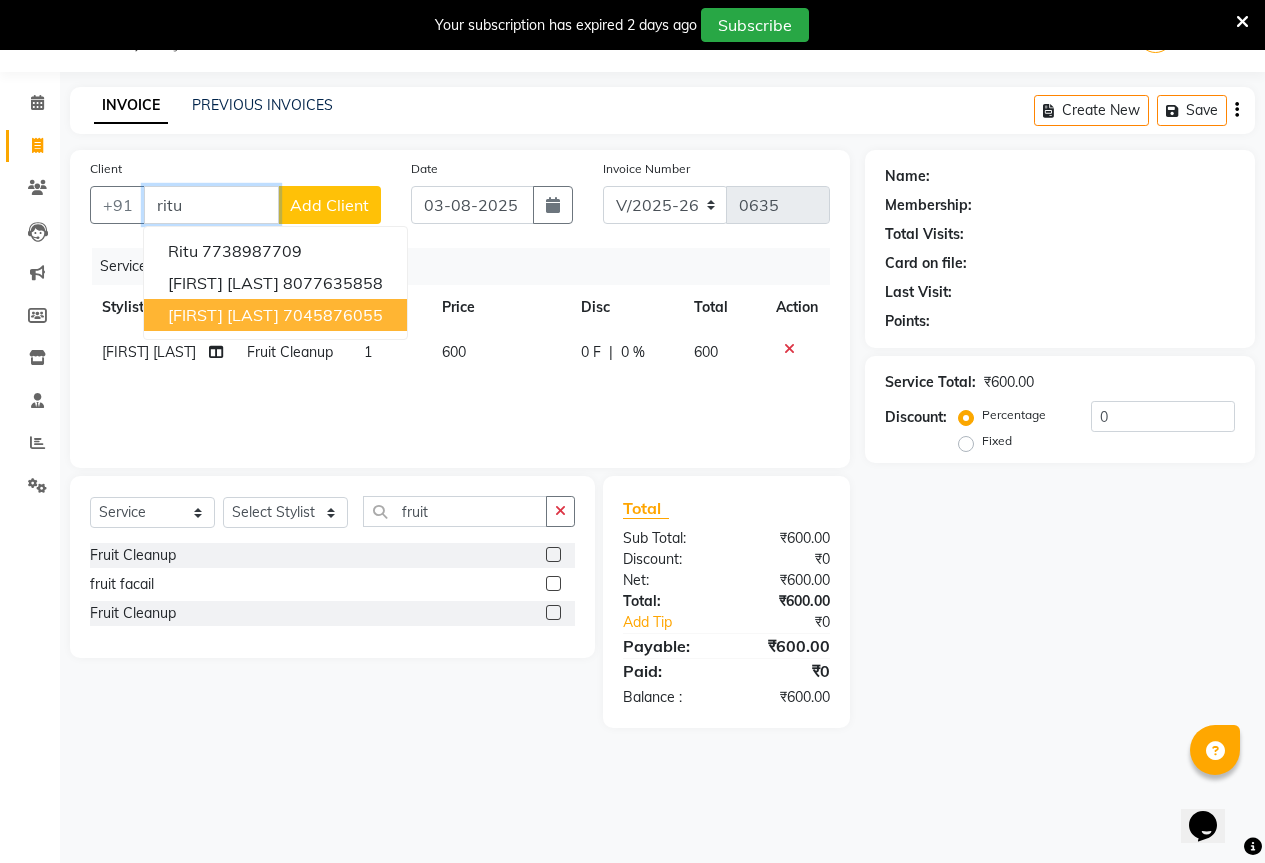 click on "7045876055" at bounding box center (333, 315) 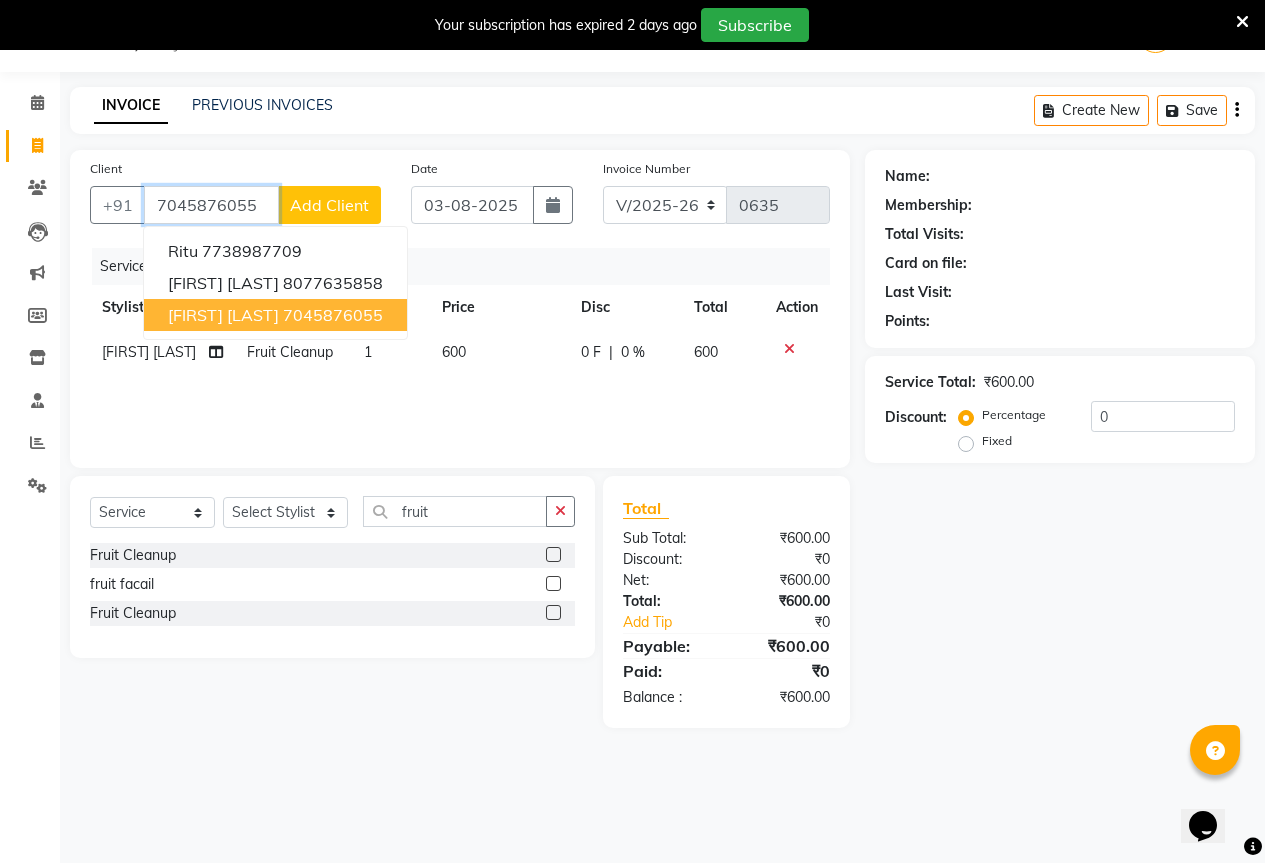 type on "7045876055" 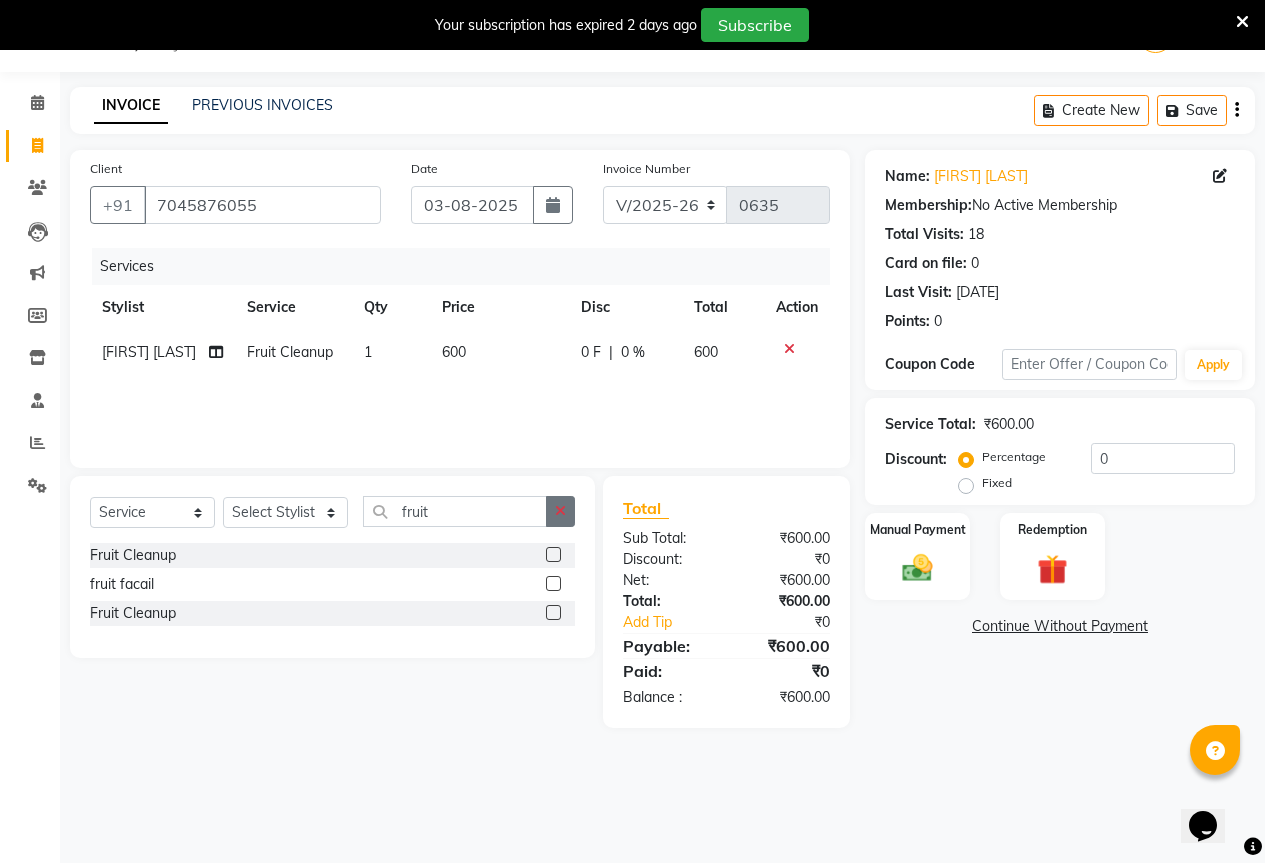 click 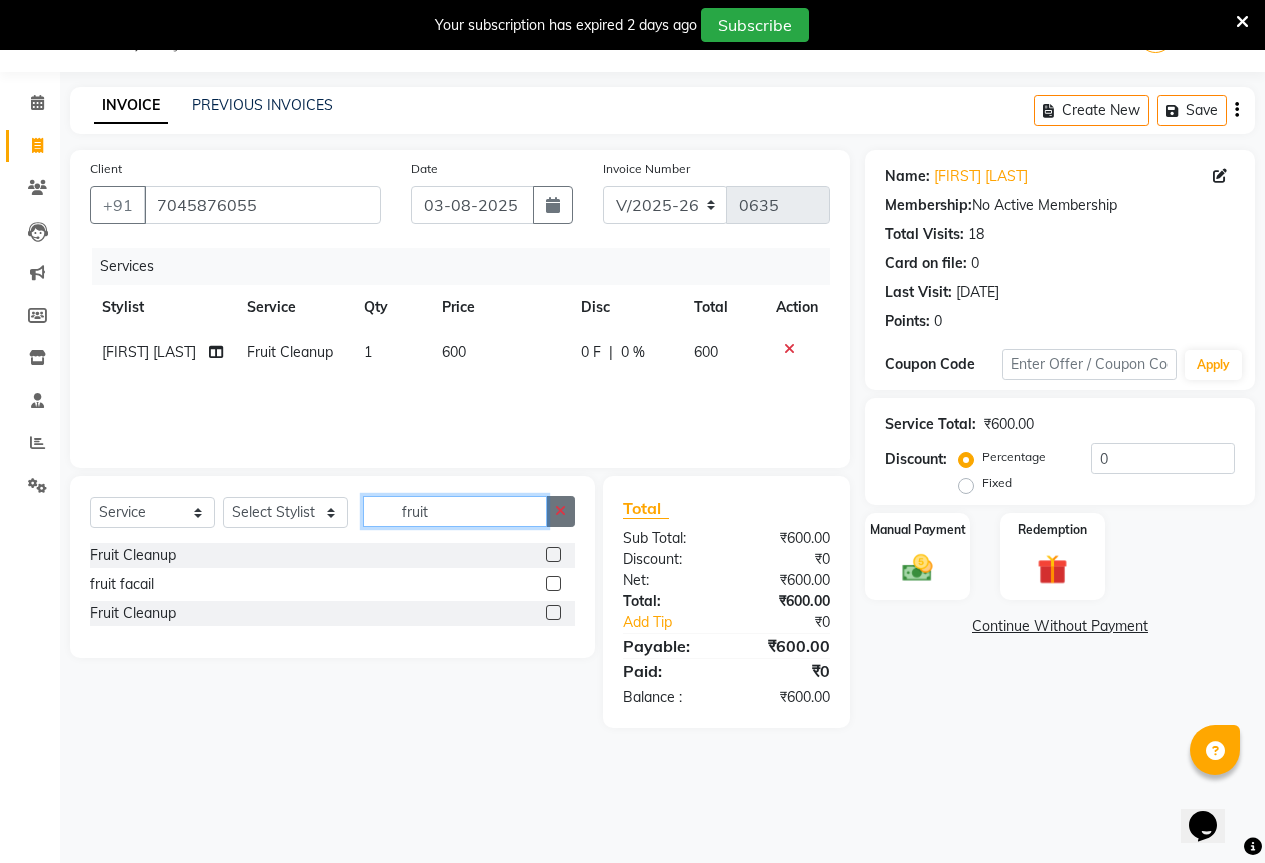 type 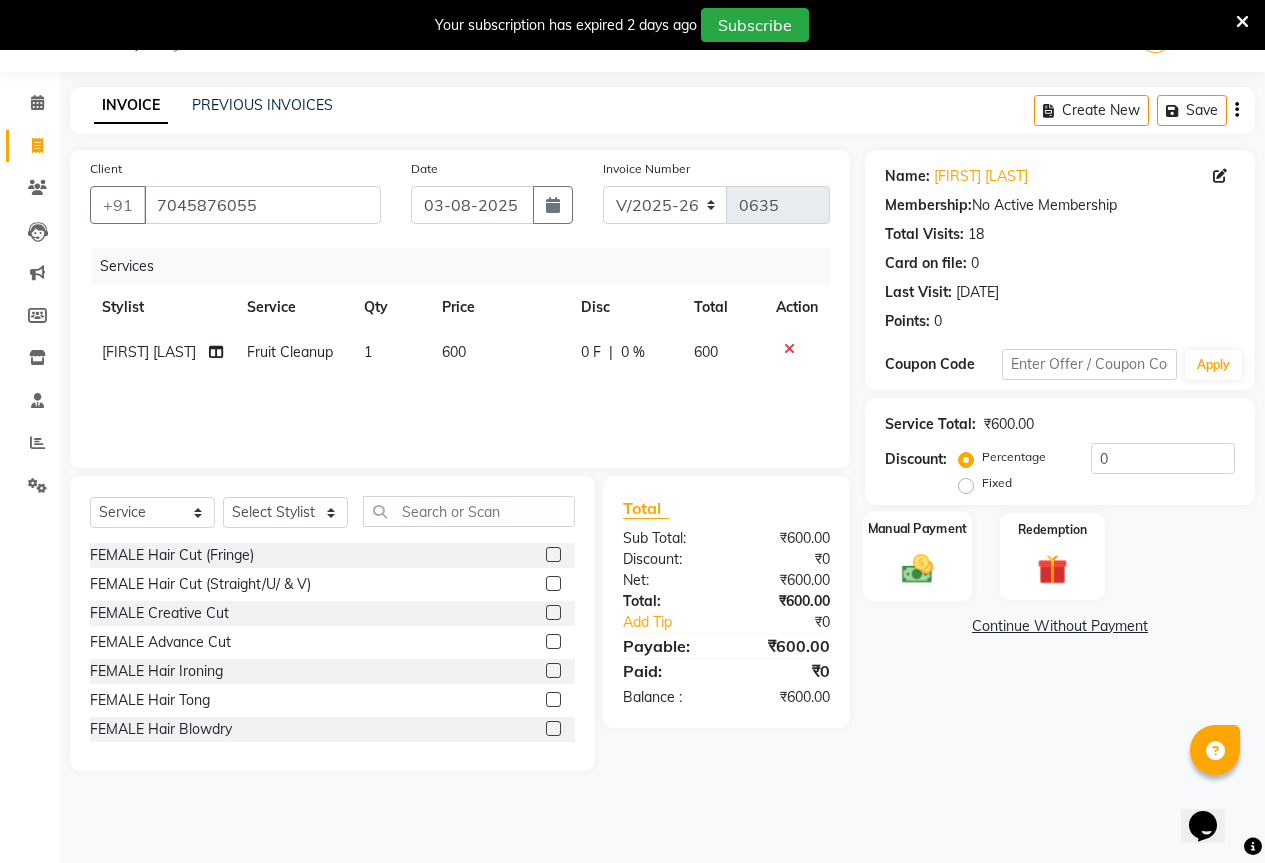 click on "Manual Payment" 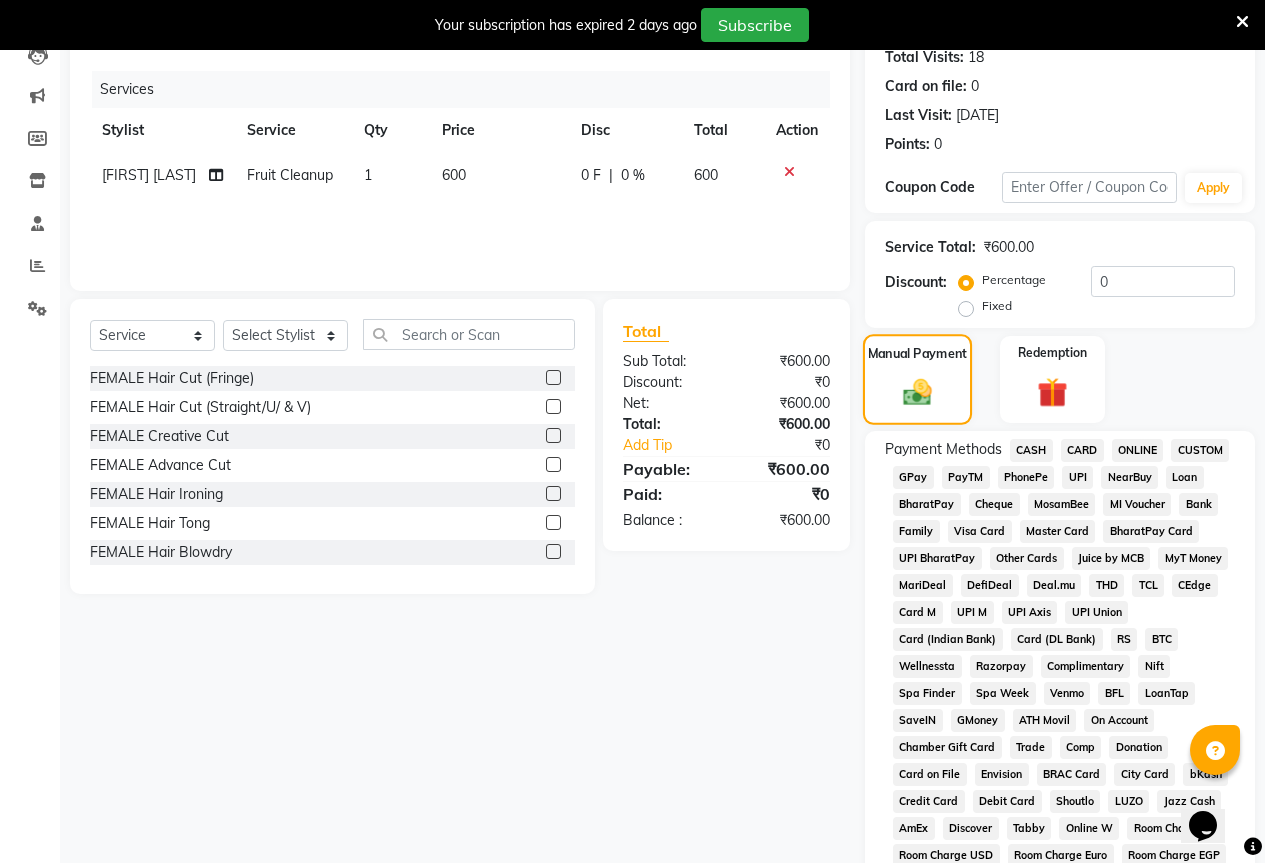 scroll, scrollTop: 450, scrollLeft: 0, axis: vertical 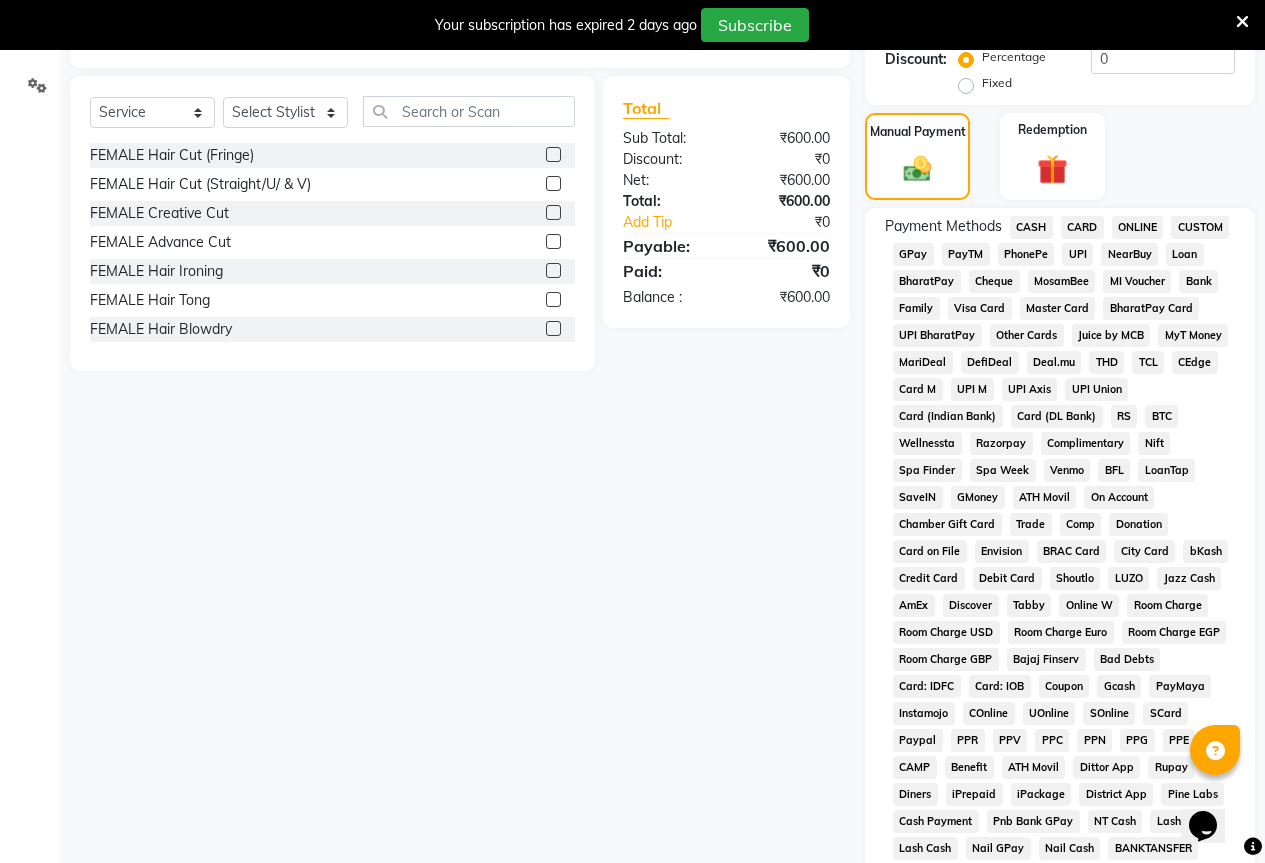 click on "GPay" 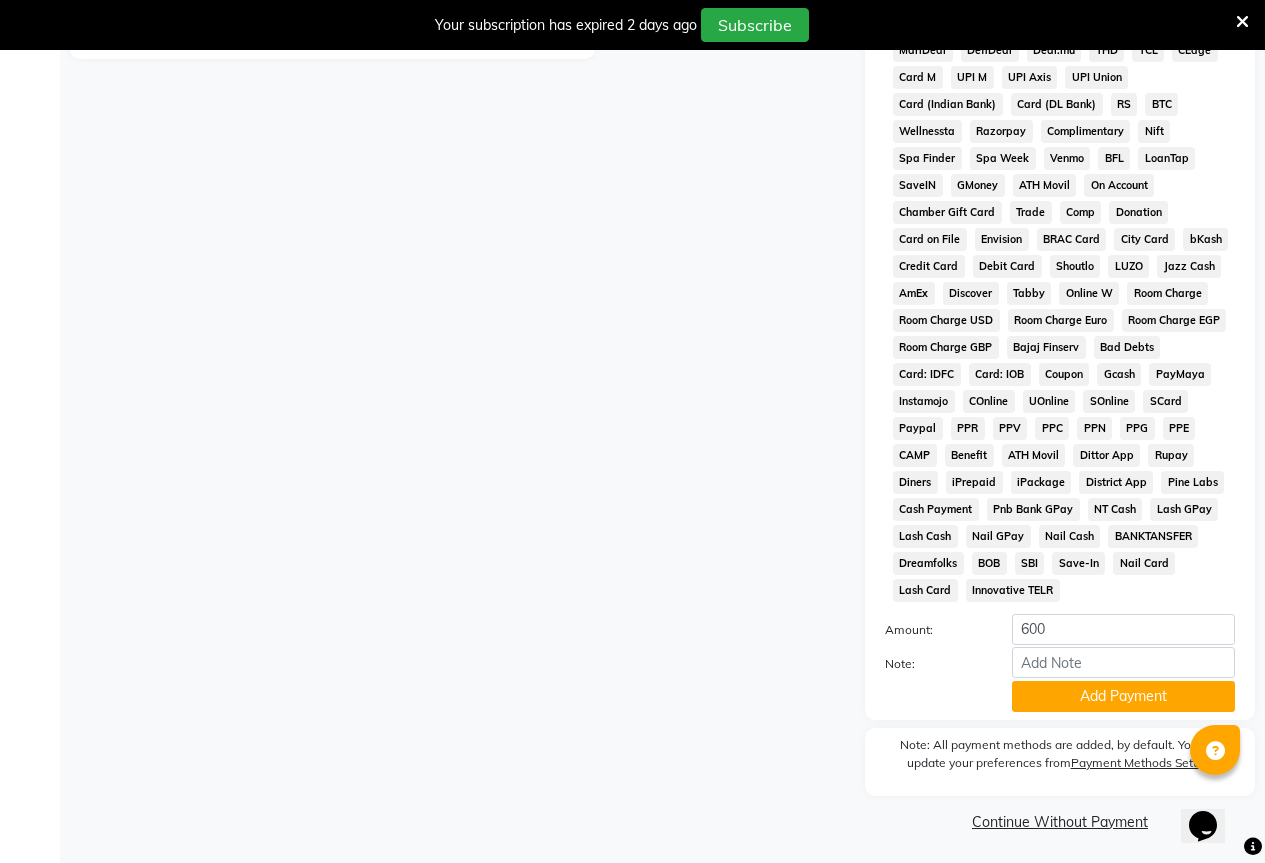 scroll, scrollTop: 766, scrollLeft: 0, axis: vertical 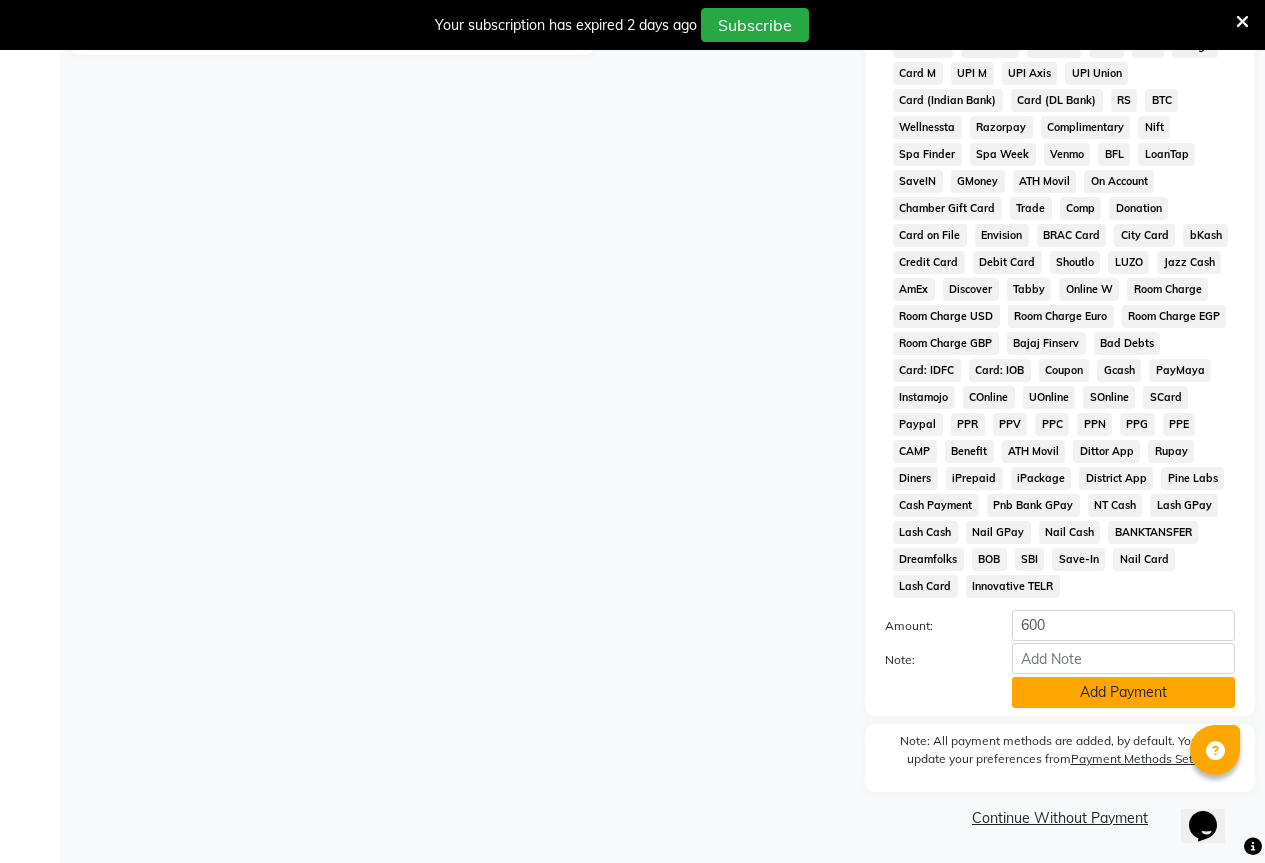 click on "Add Payment" 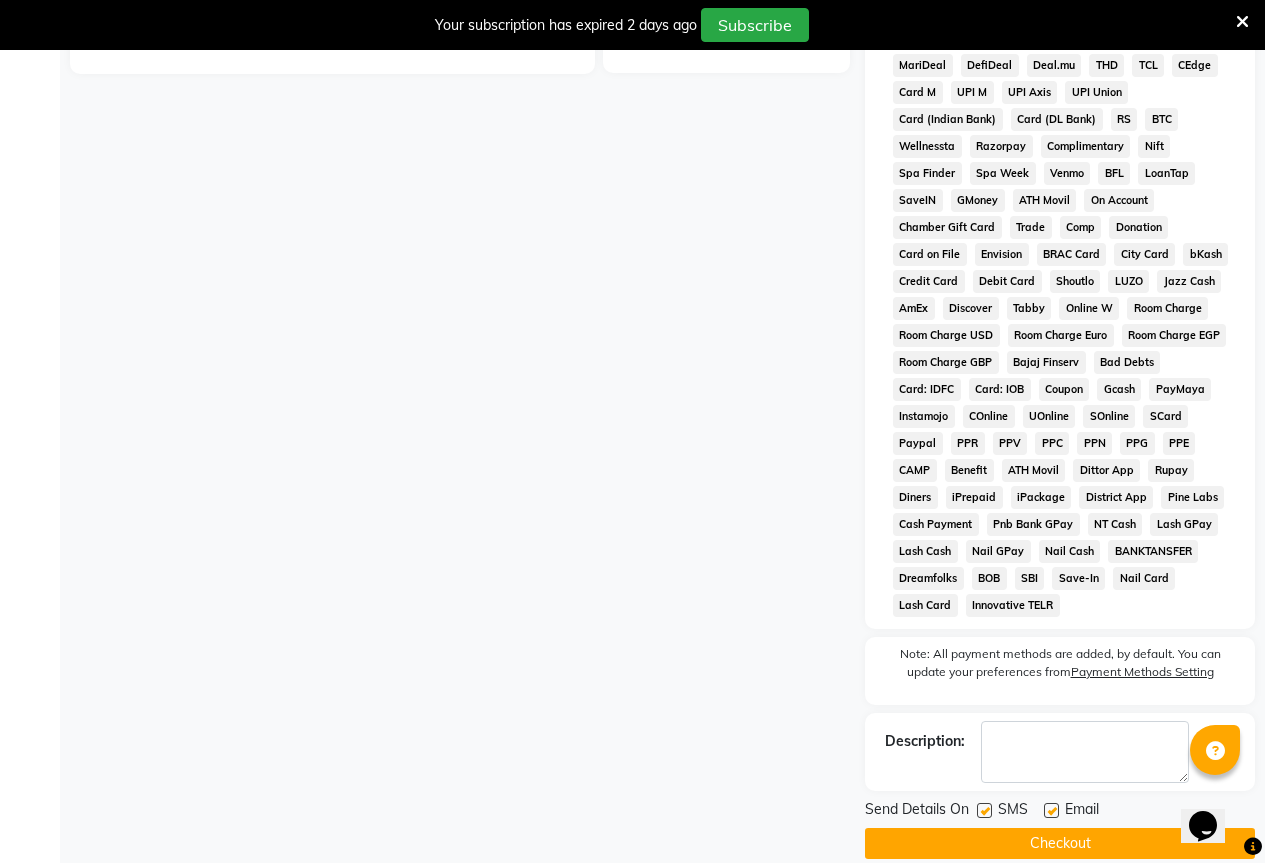 scroll, scrollTop: 773, scrollLeft: 0, axis: vertical 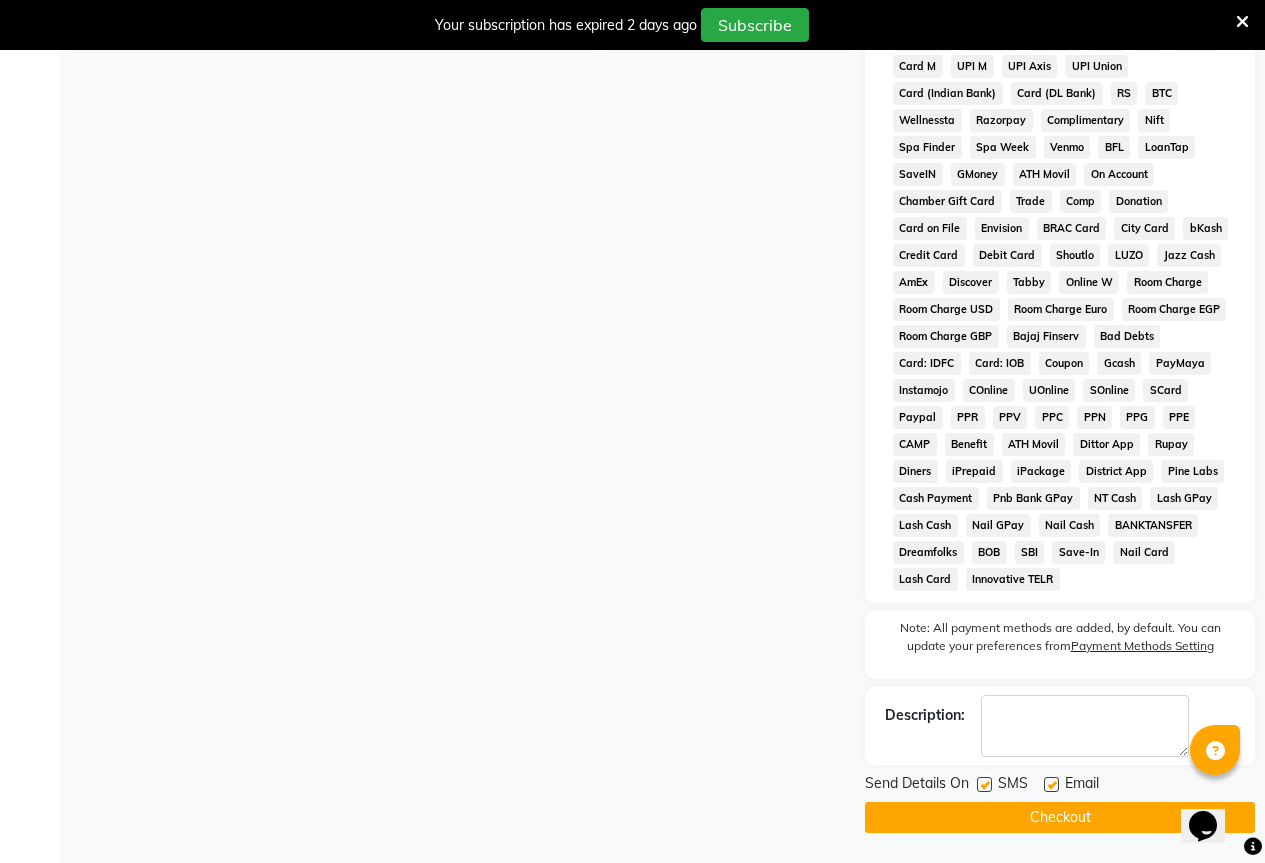 click on "Checkout" 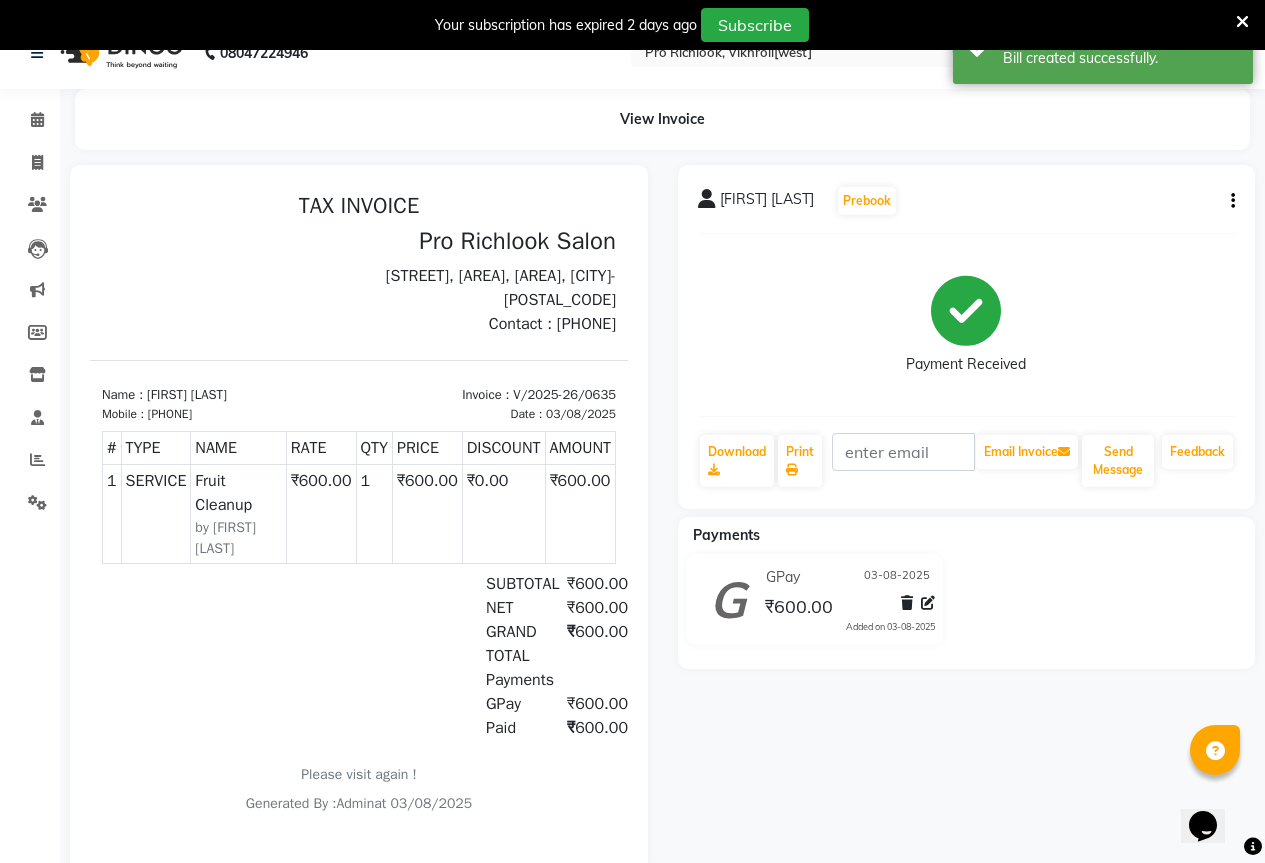 scroll, scrollTop: 0, scrollLeft: 0, axis: both 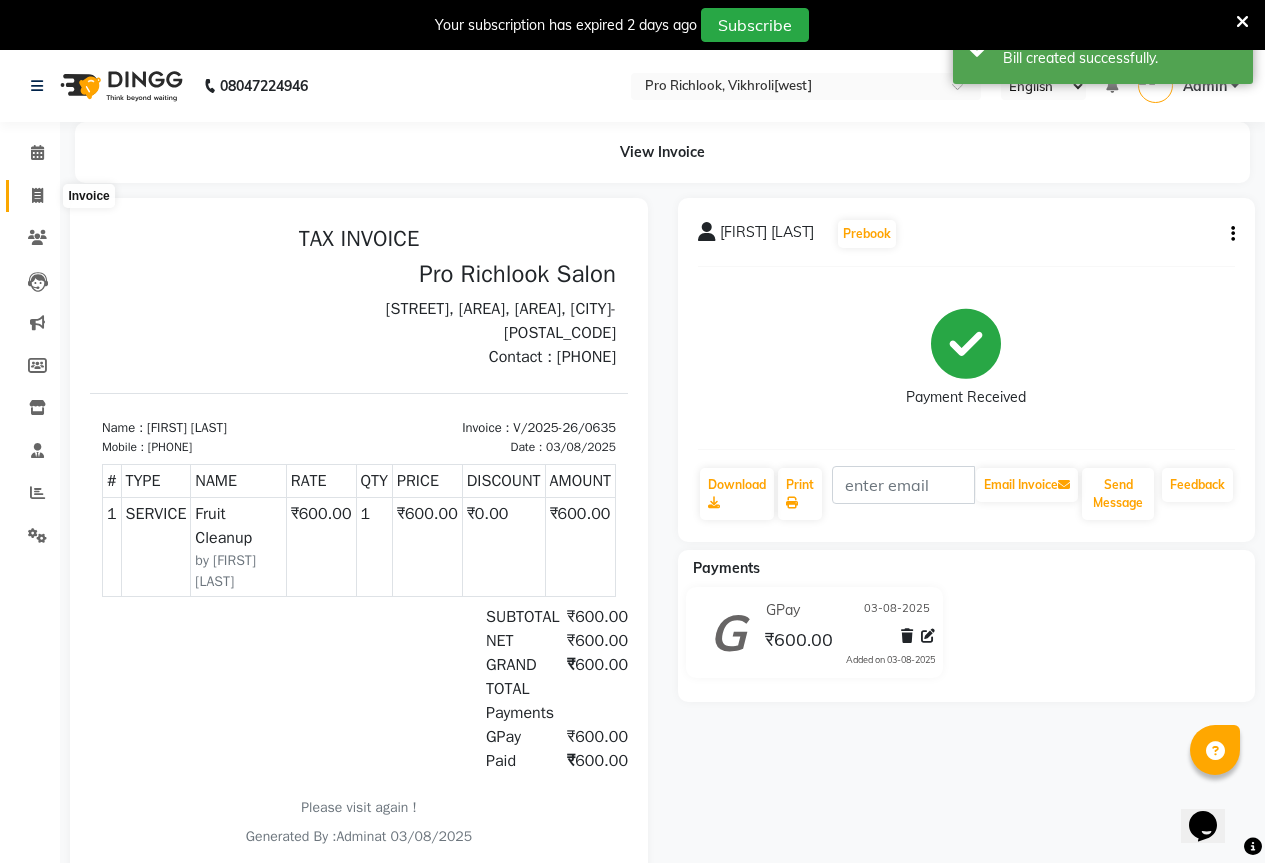 click 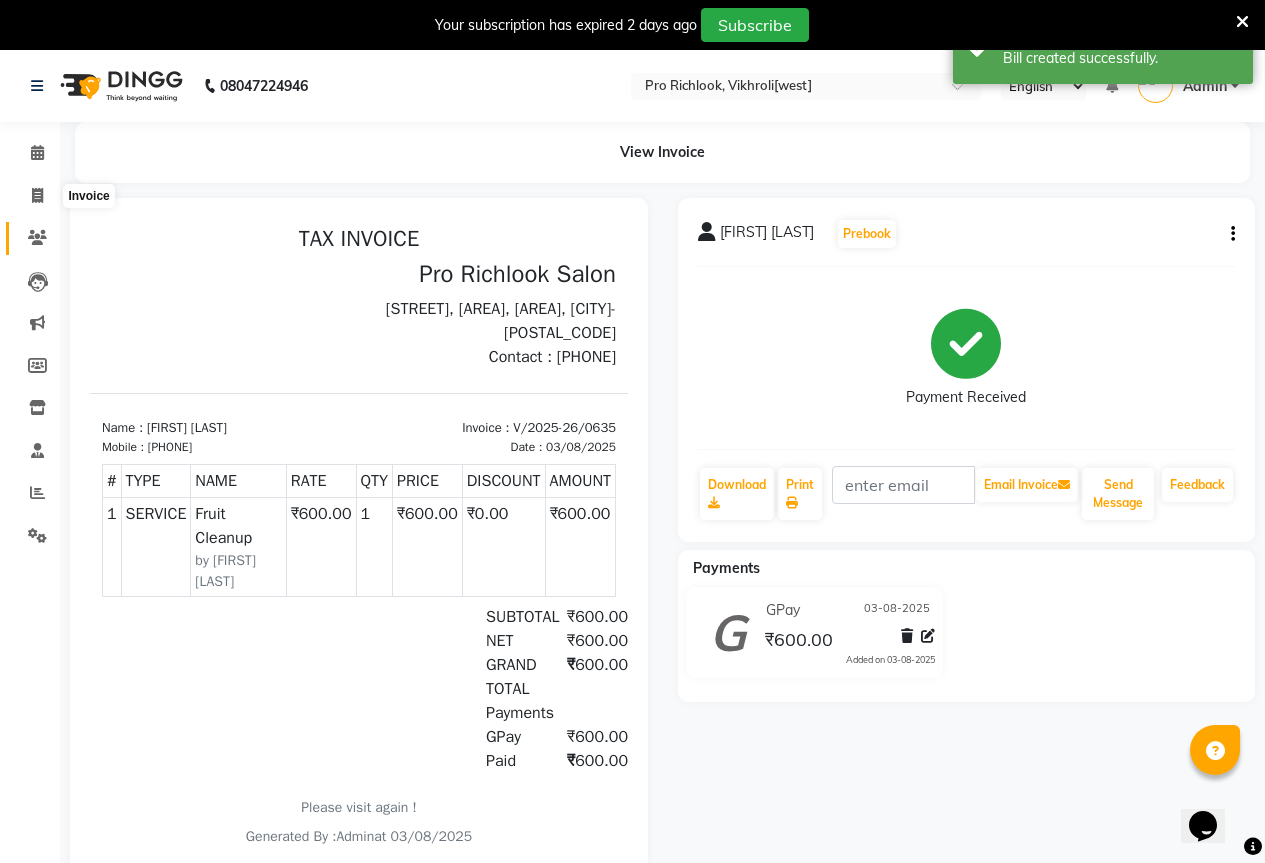 select on "6670" 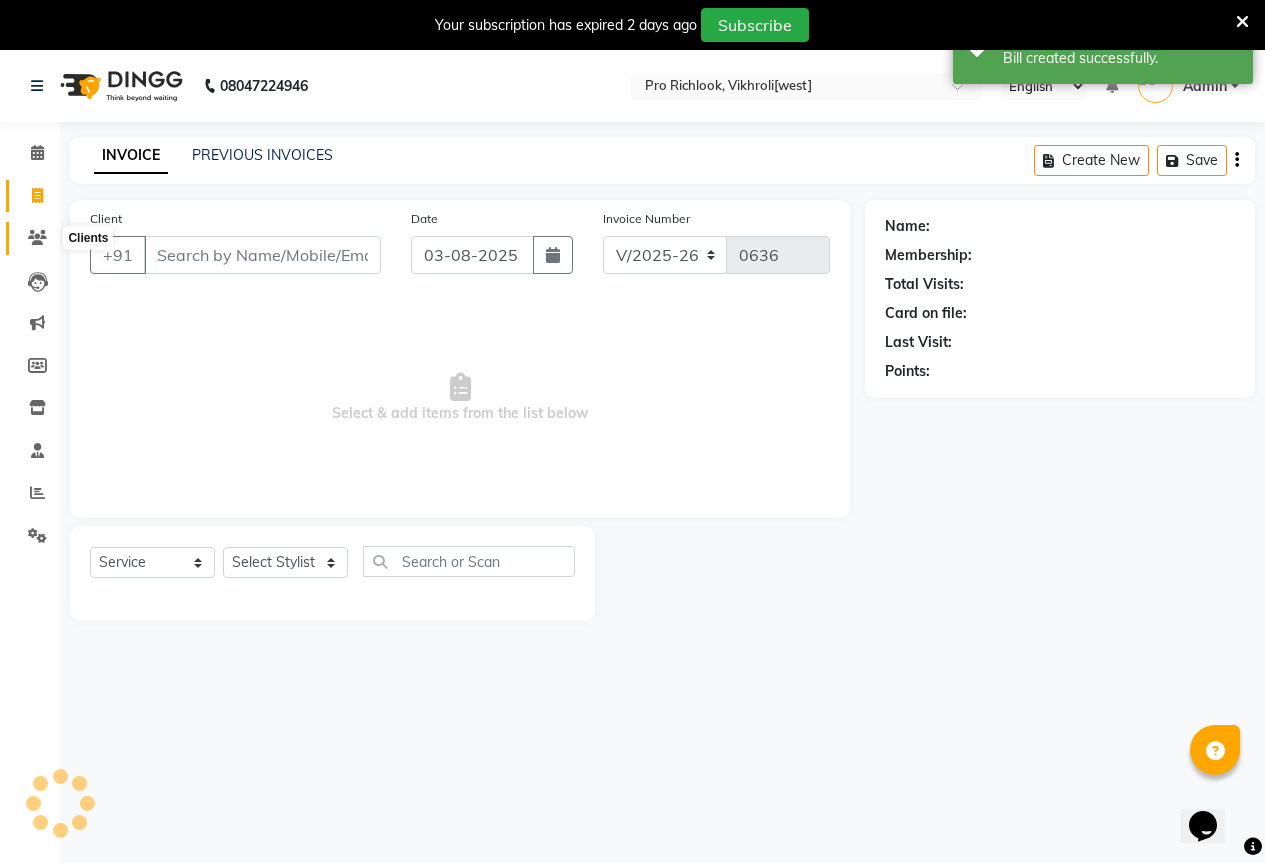 scroll, scrollTop: 50, scrollLeft: 0, axis: vertical 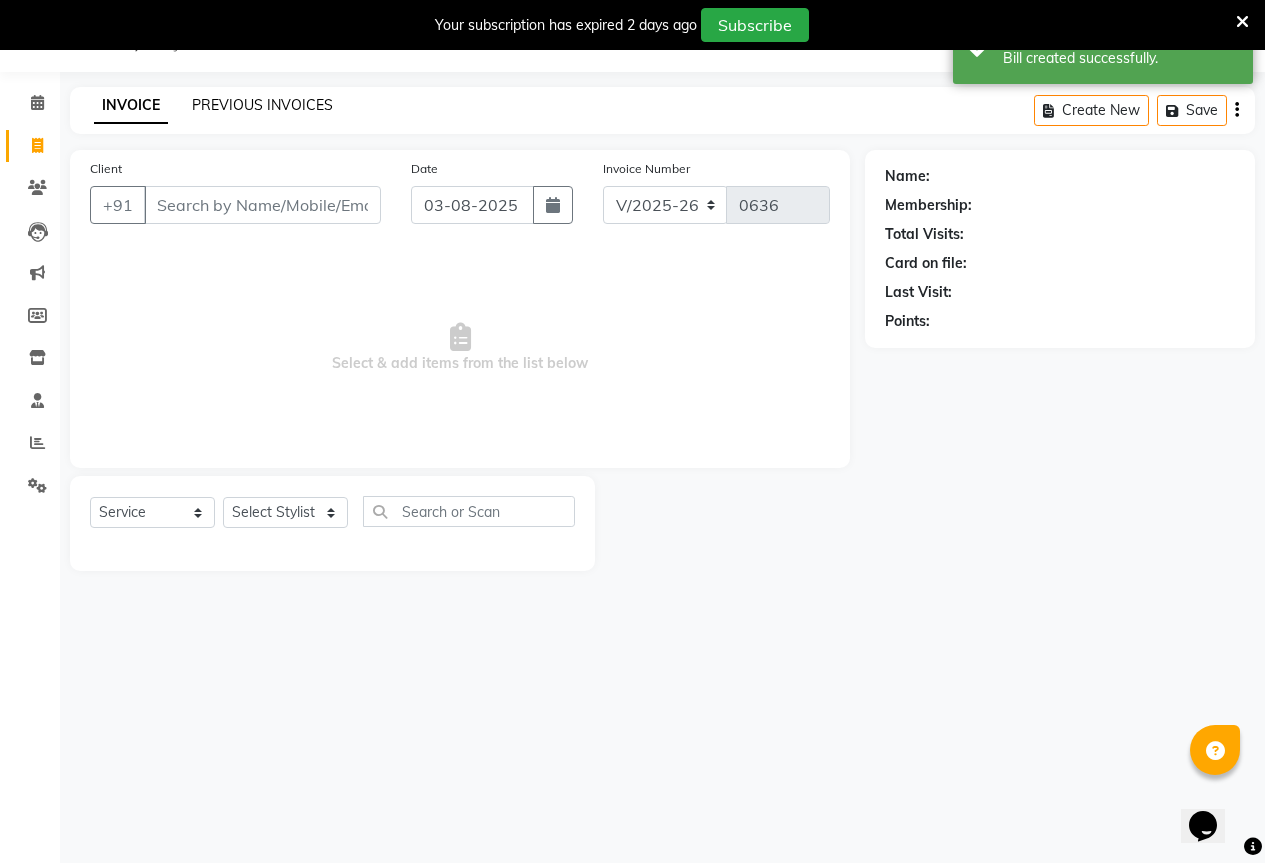 click on "PREVIOUS INVOICES" 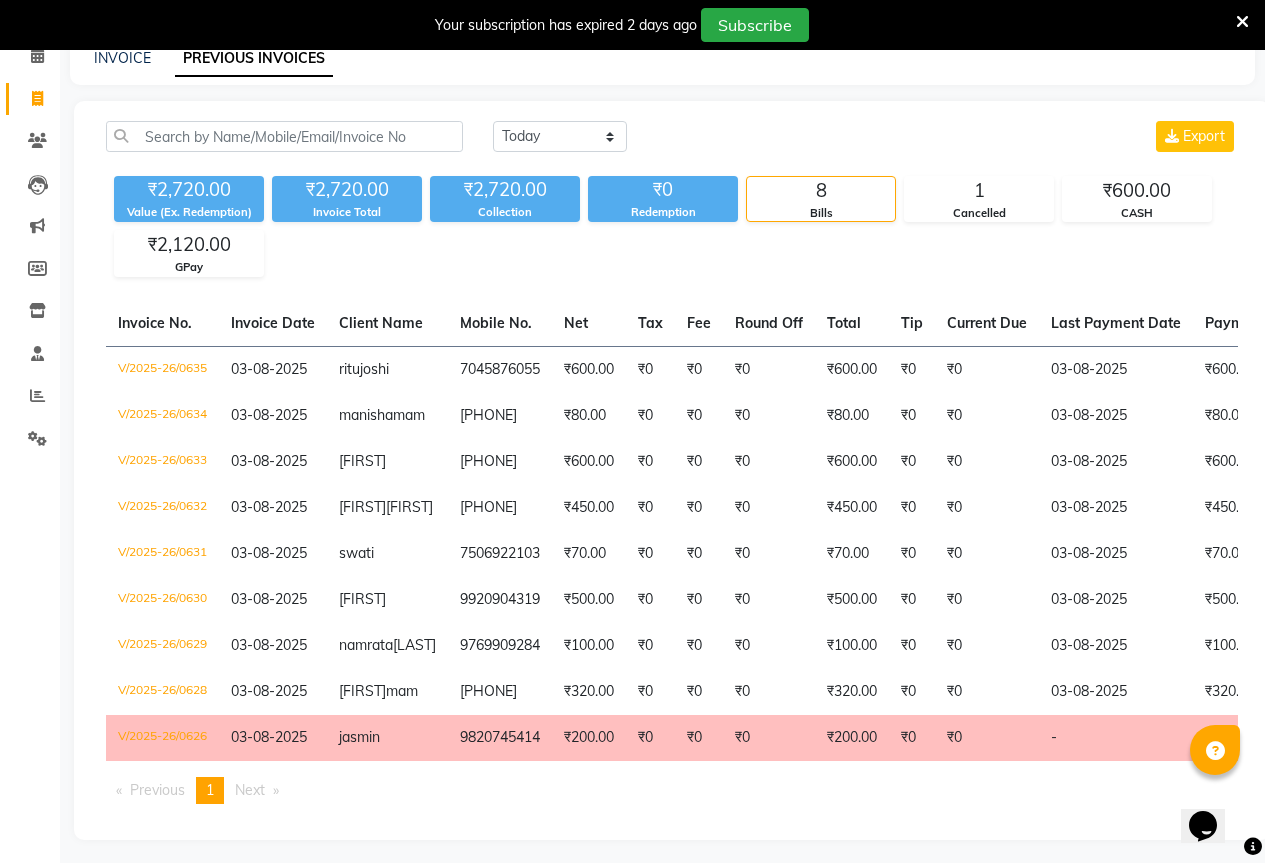 scroll, scrollTop: 0, scrollLeft: 0, axis: both 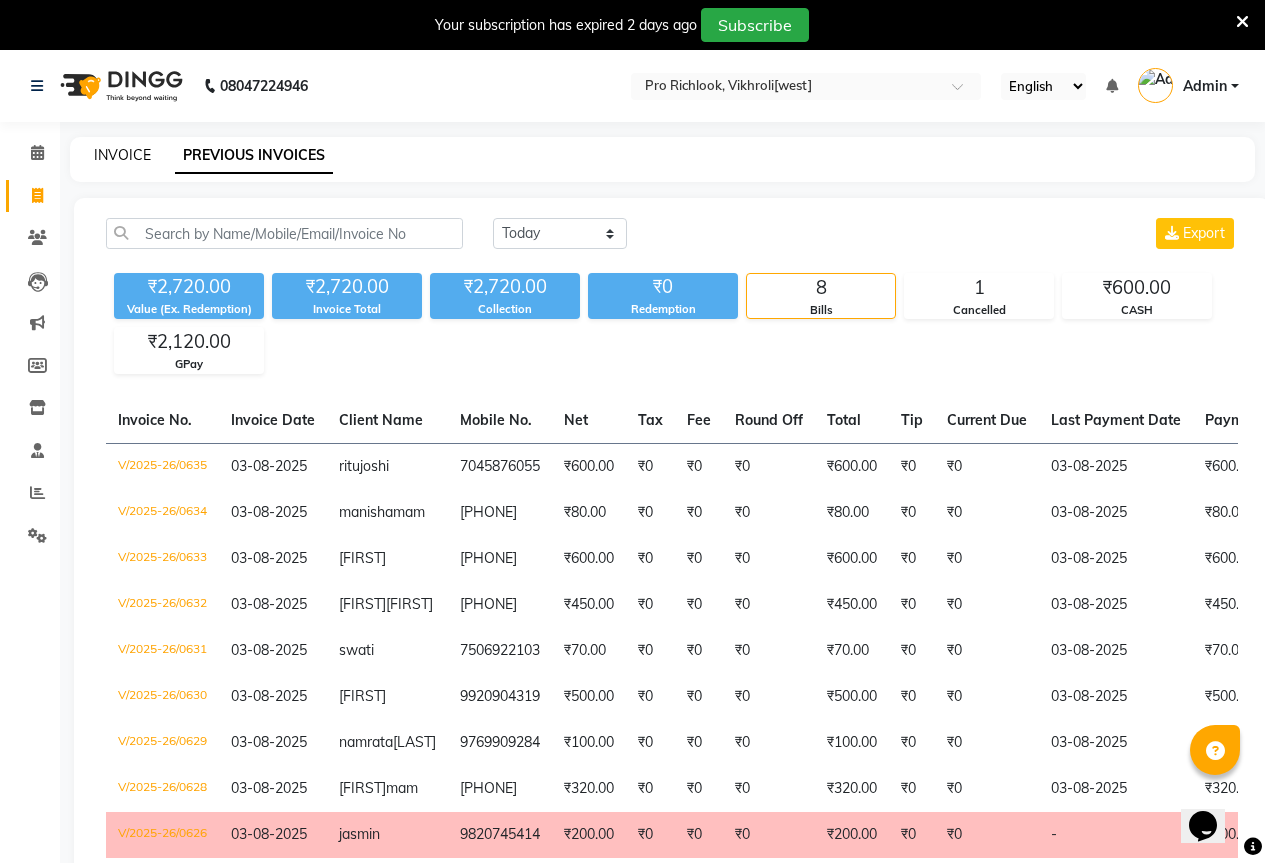 click on "INVOICE" 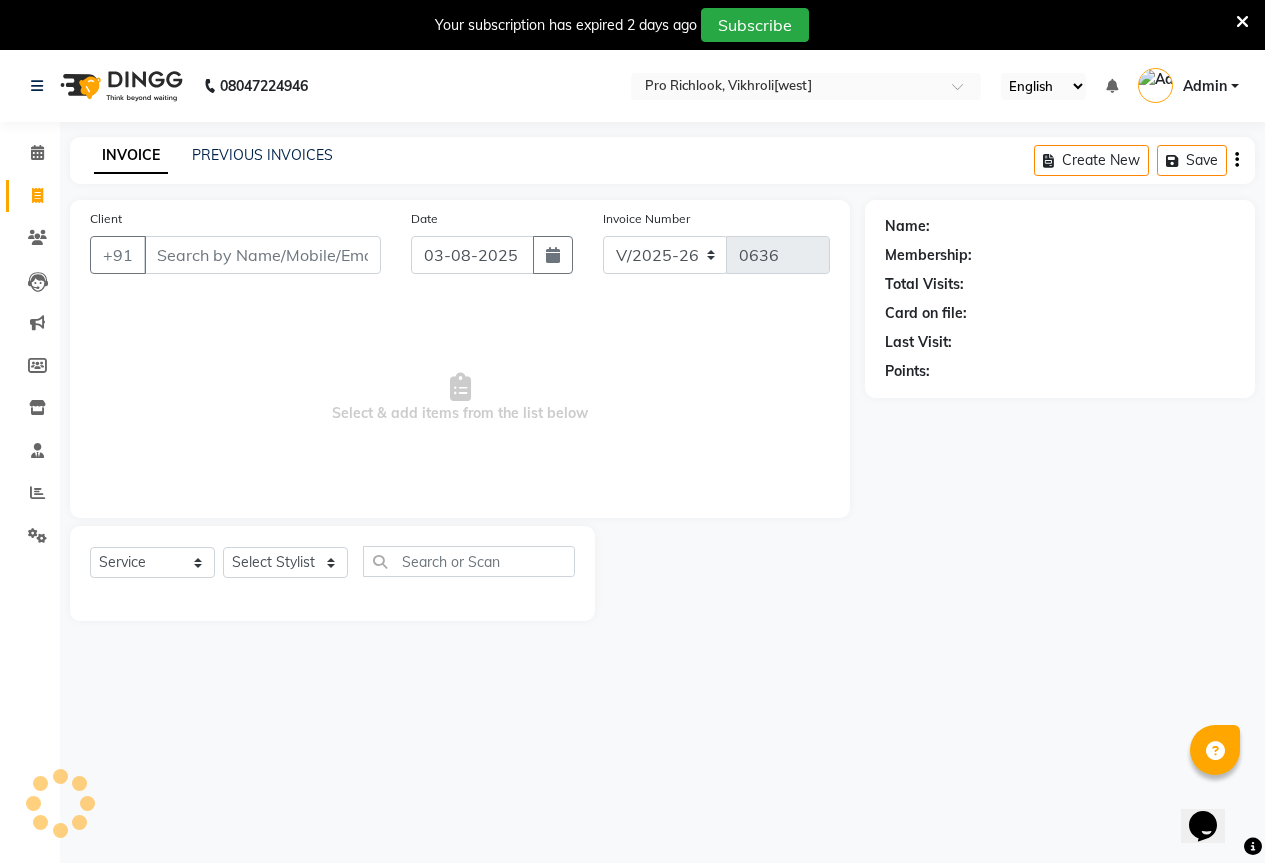 scroll, scrollTop: 50, scrollLeft: 0, axis: vertical 